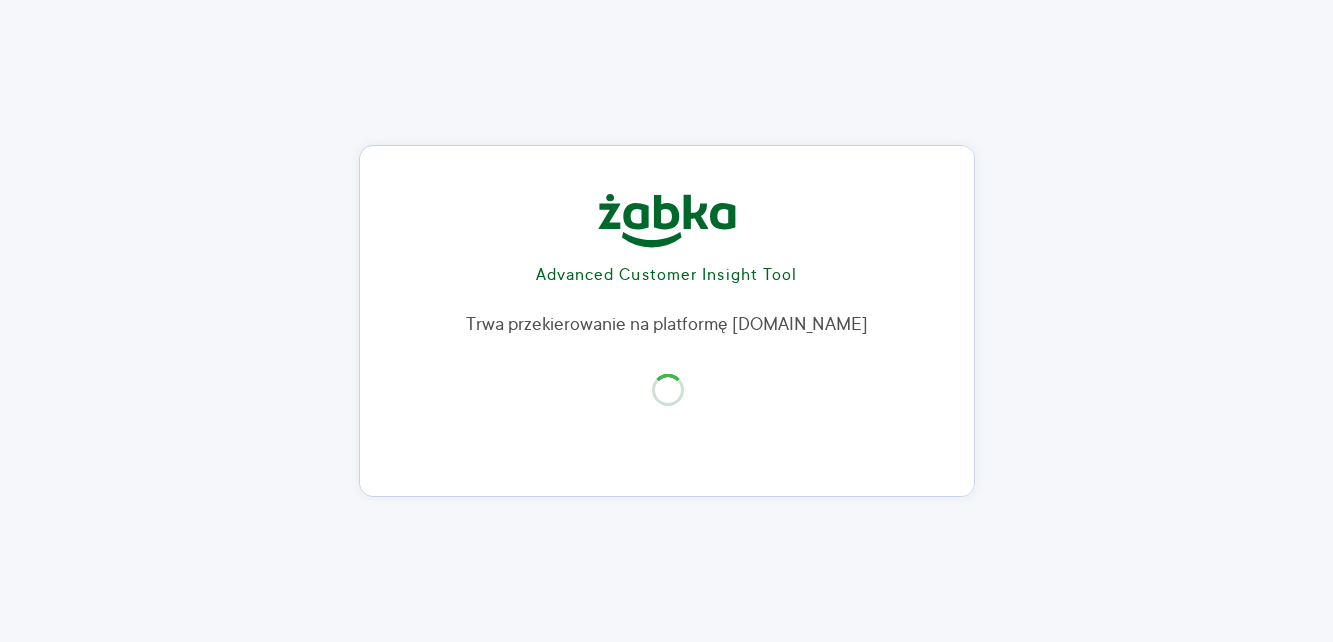 scroll, scrollTop: 0, scrollLeft: 0, axis: both 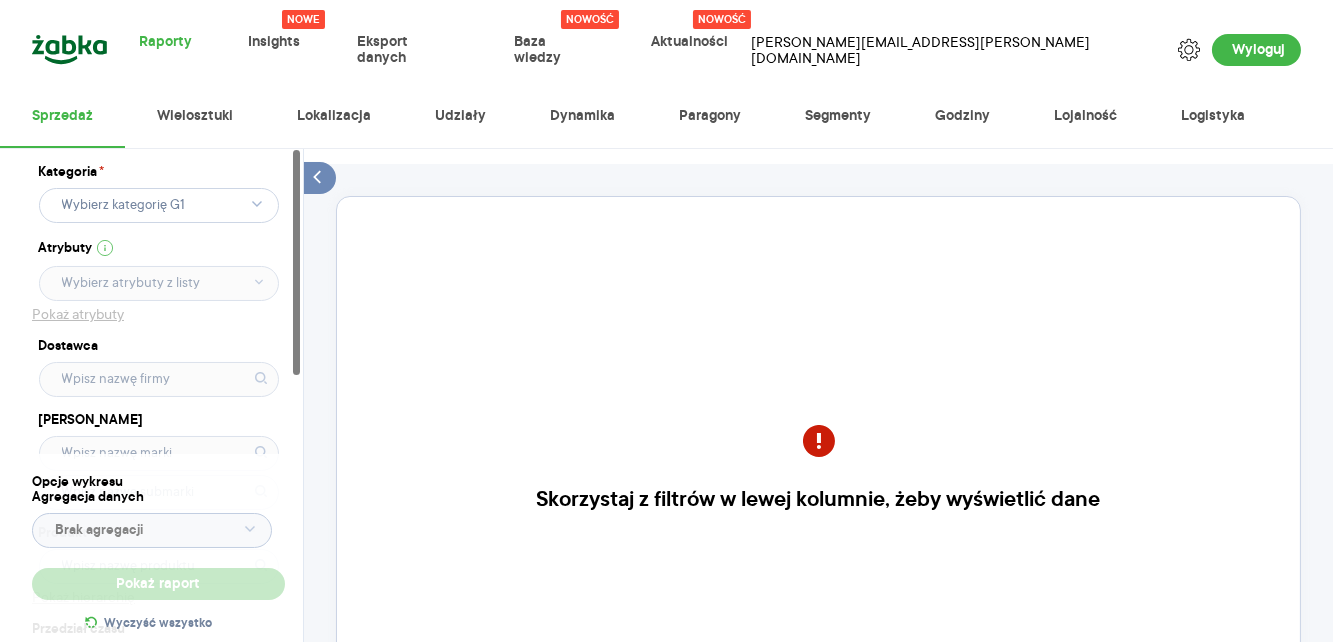 click on "Kategoria * Atrybuty Pokaż atrybuty Dostawca Marka Produkt Pokaż hierarchię Przedział czasu [DATE] - [DATE] Agregacja czasowa tydzień promocyjny" at bounding box center [158, 461] 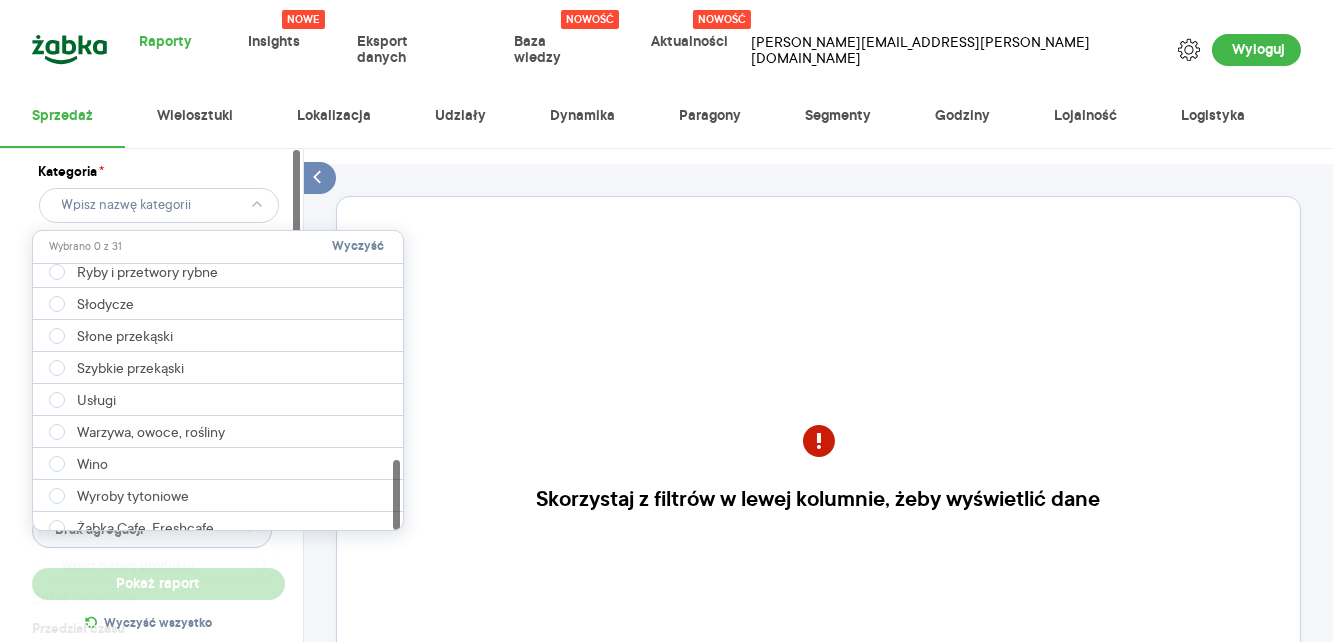 scroll, scrollTop: 741, scrollLeft: 0, axis: vertical 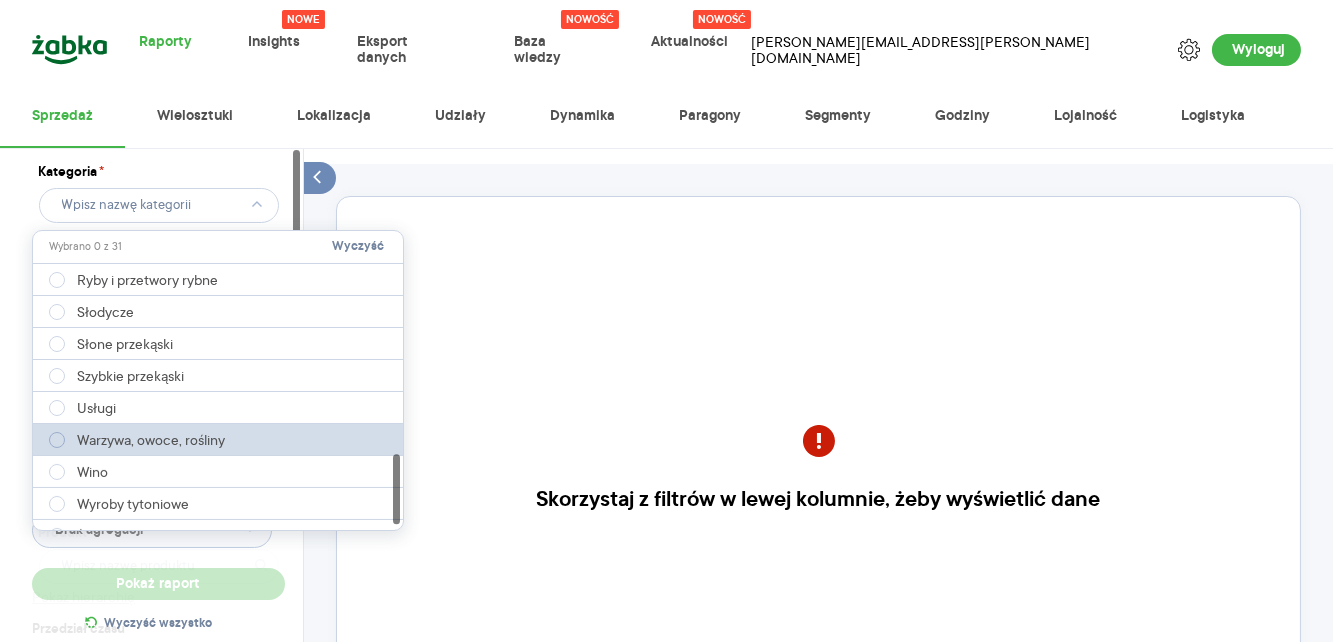 click on "Warzywa, owoce, rośliny" at bounding box center [151, 440] 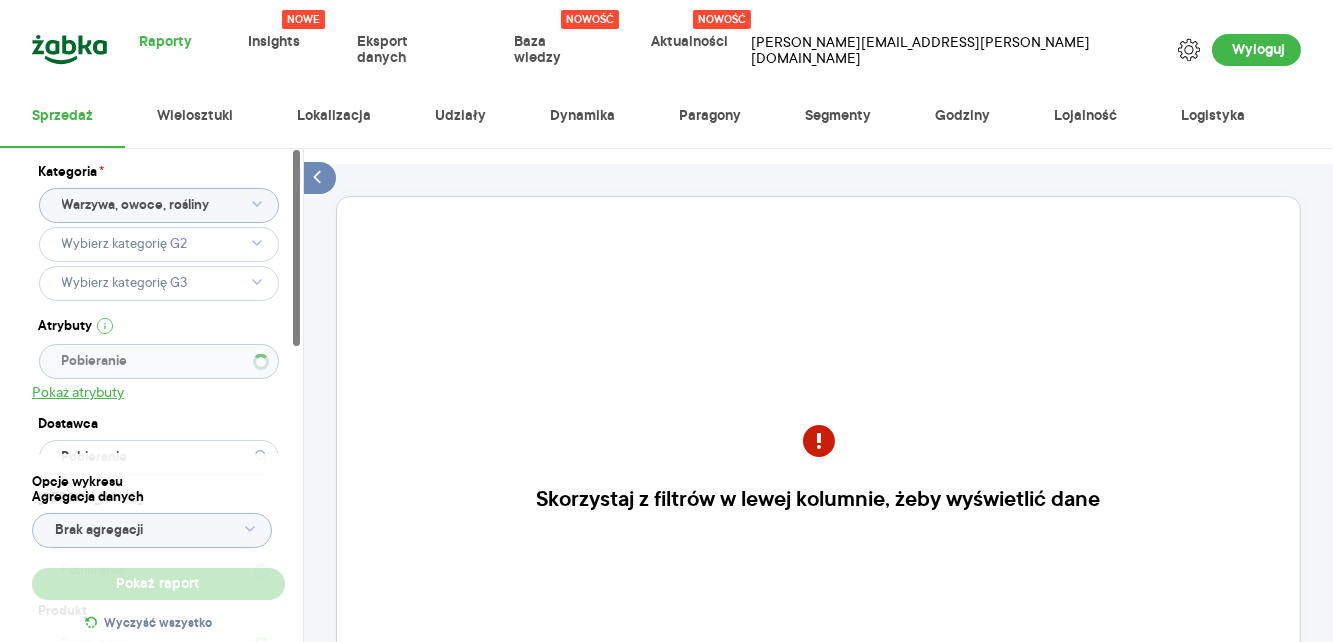 type 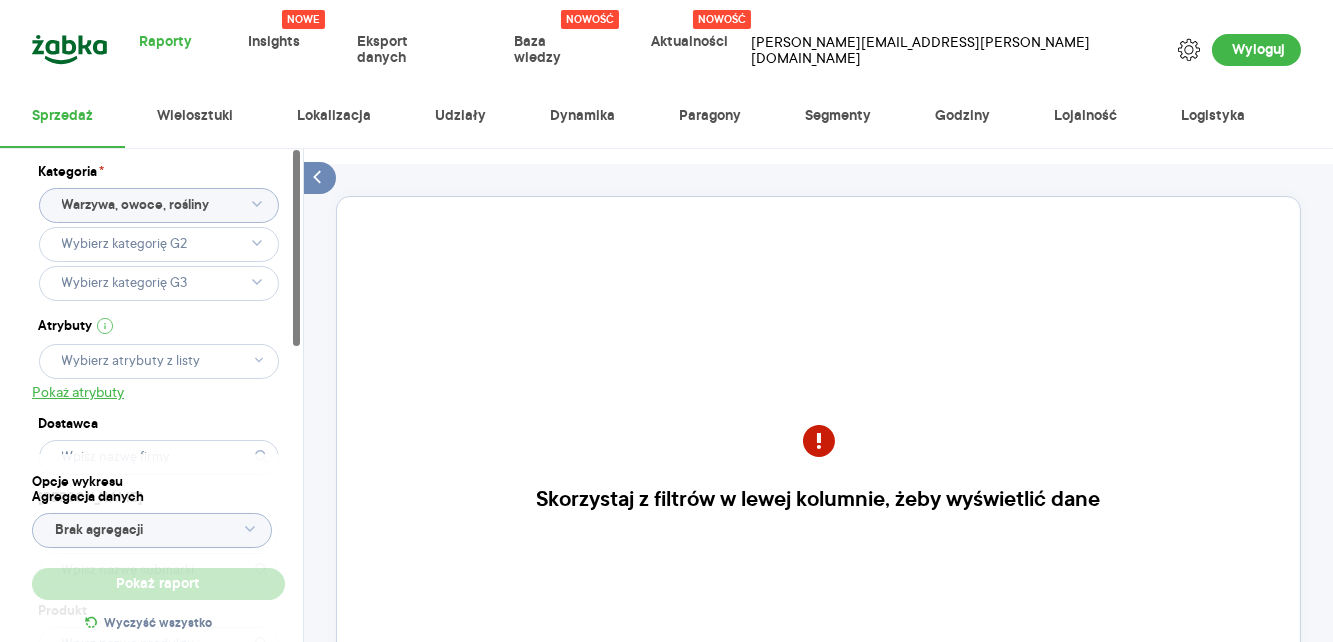 type 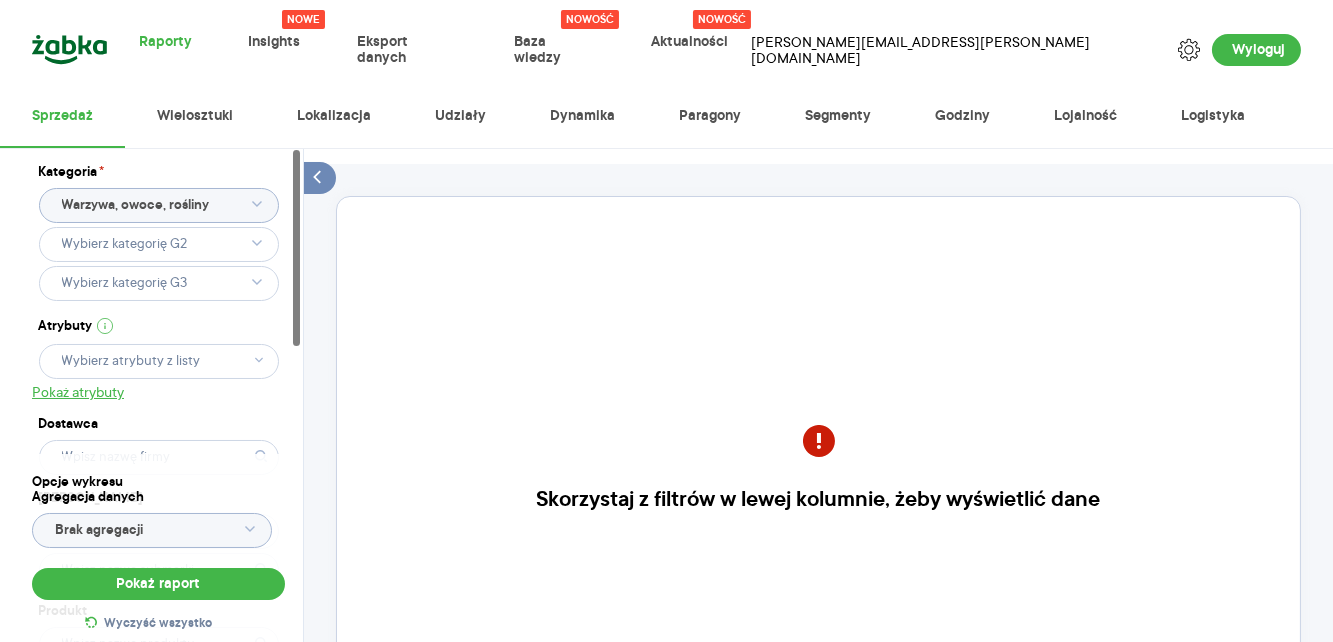 click 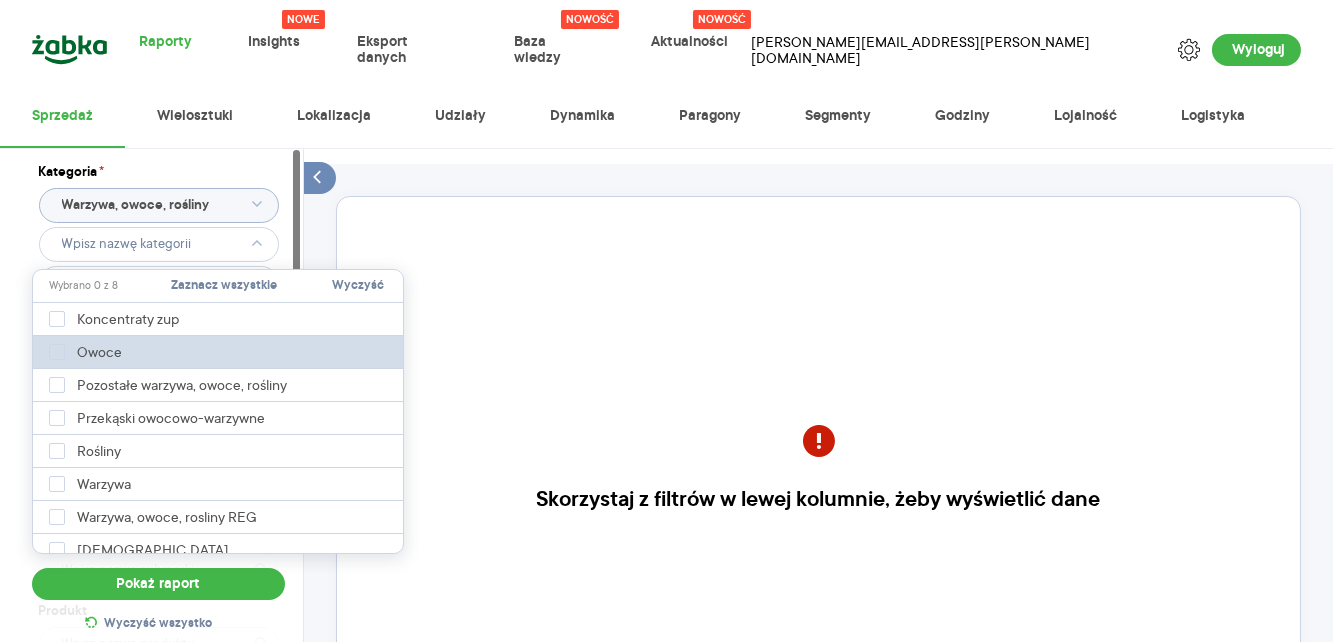 click on "Owoce" at bounding box center [219, 352] 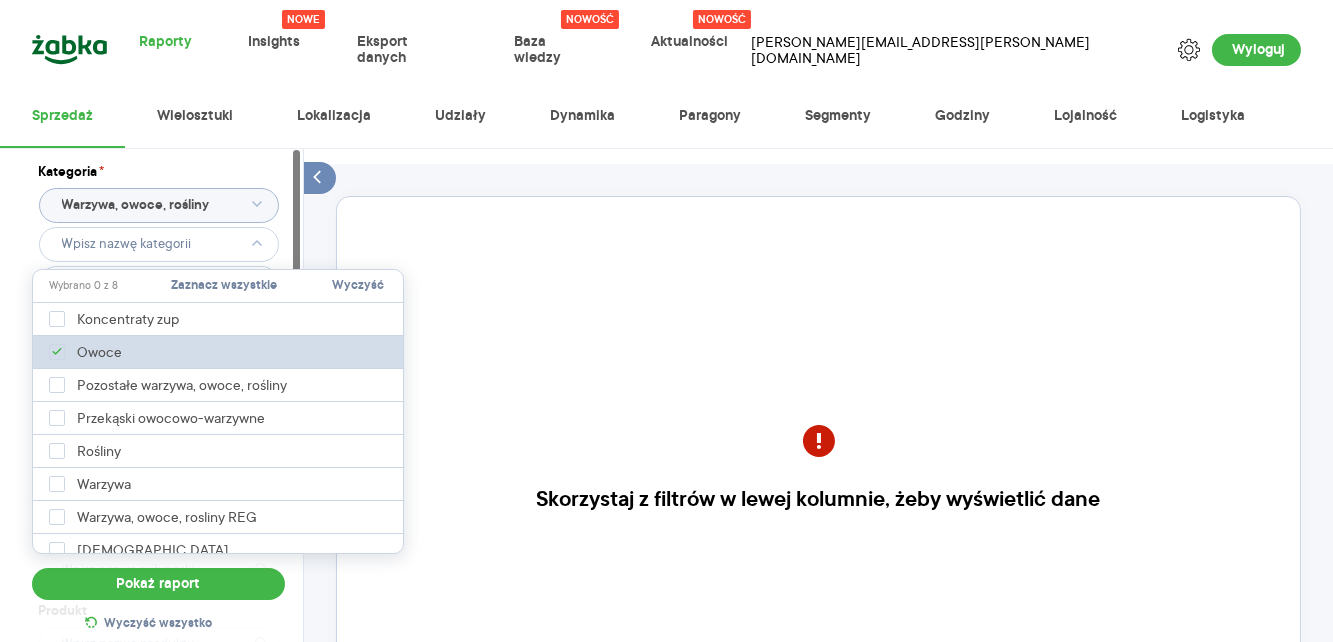 type on "Pobieranie" 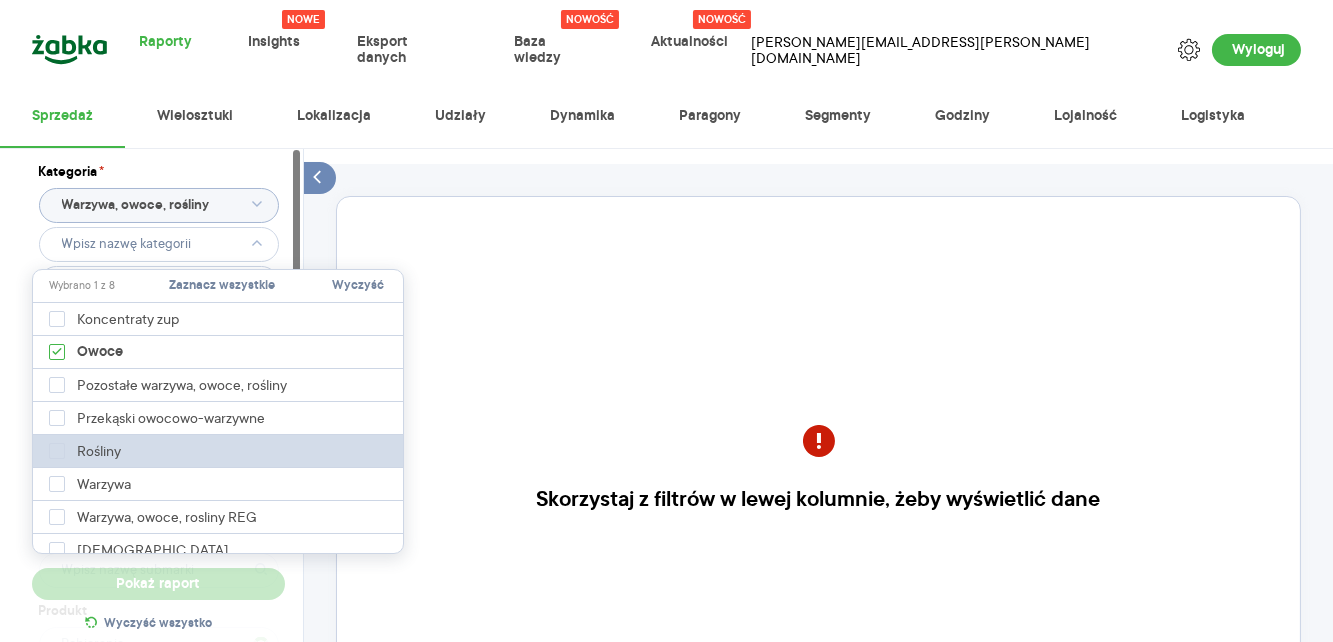 type 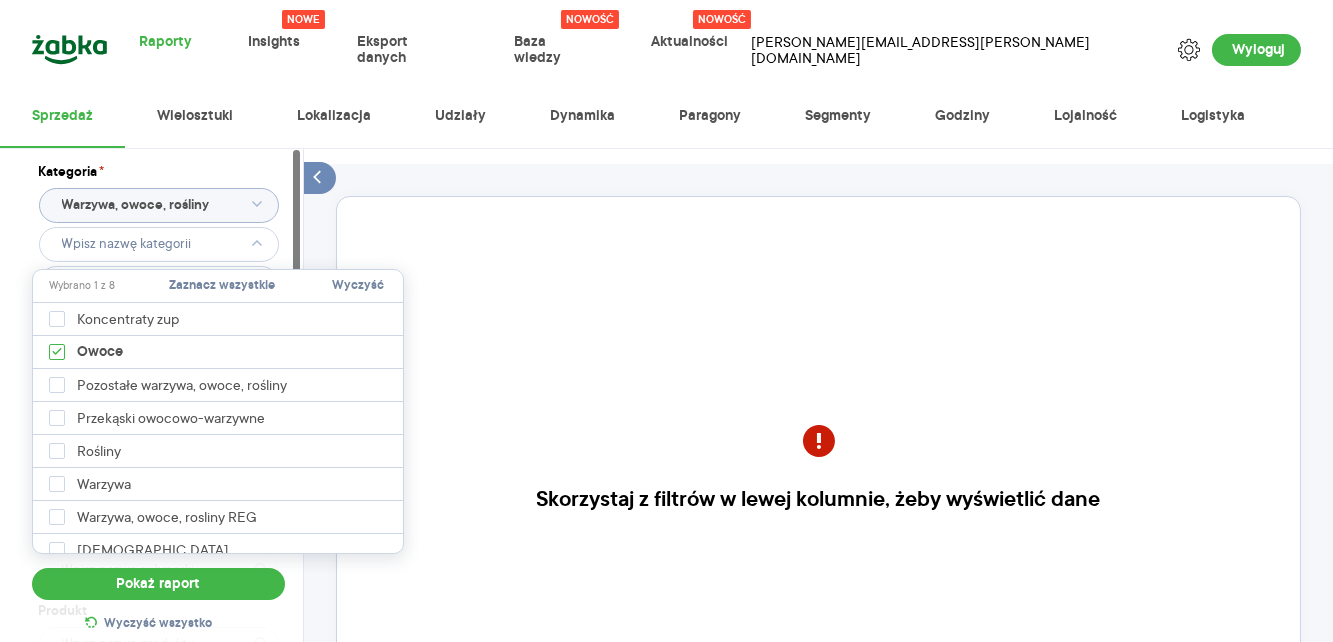 click on "Kategoria * Warzywa, owoce, rośliny Atrybuty Pokaż atrybuty Dostawca Marka Produkt Pokaż hierarchię Przedział czasu [DATE] - [DATE] Agregacja czasowa tydzień promocyjny" at bounding box center (158, 500) 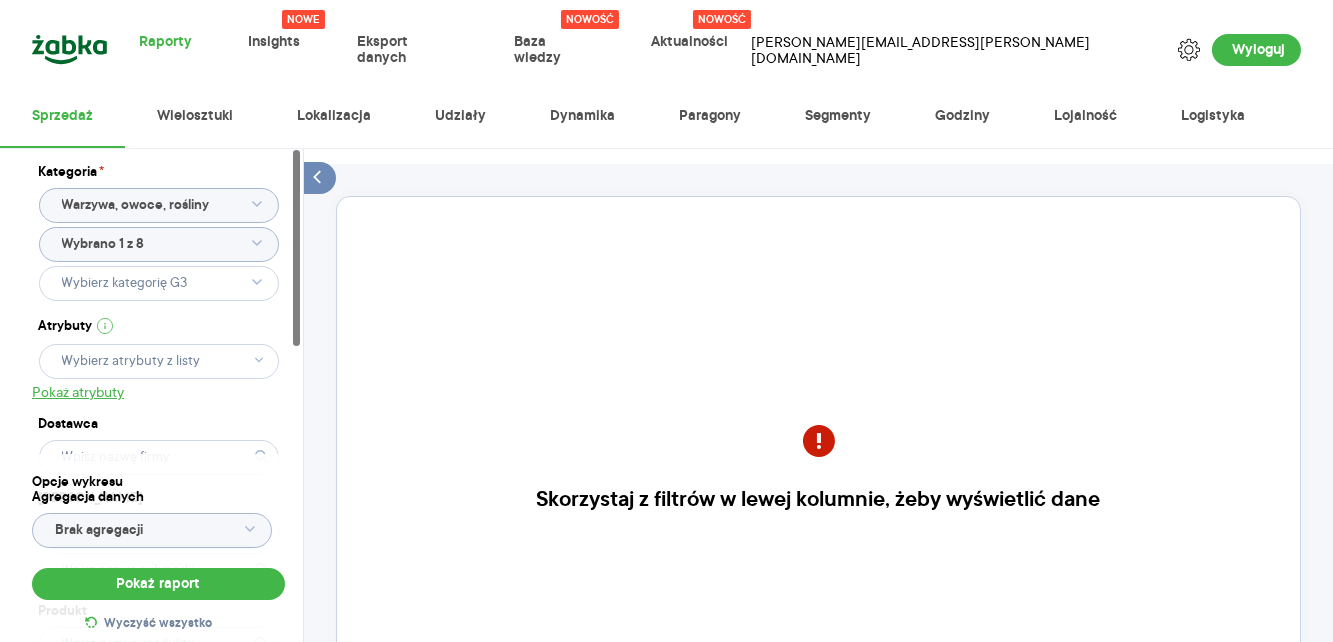 click 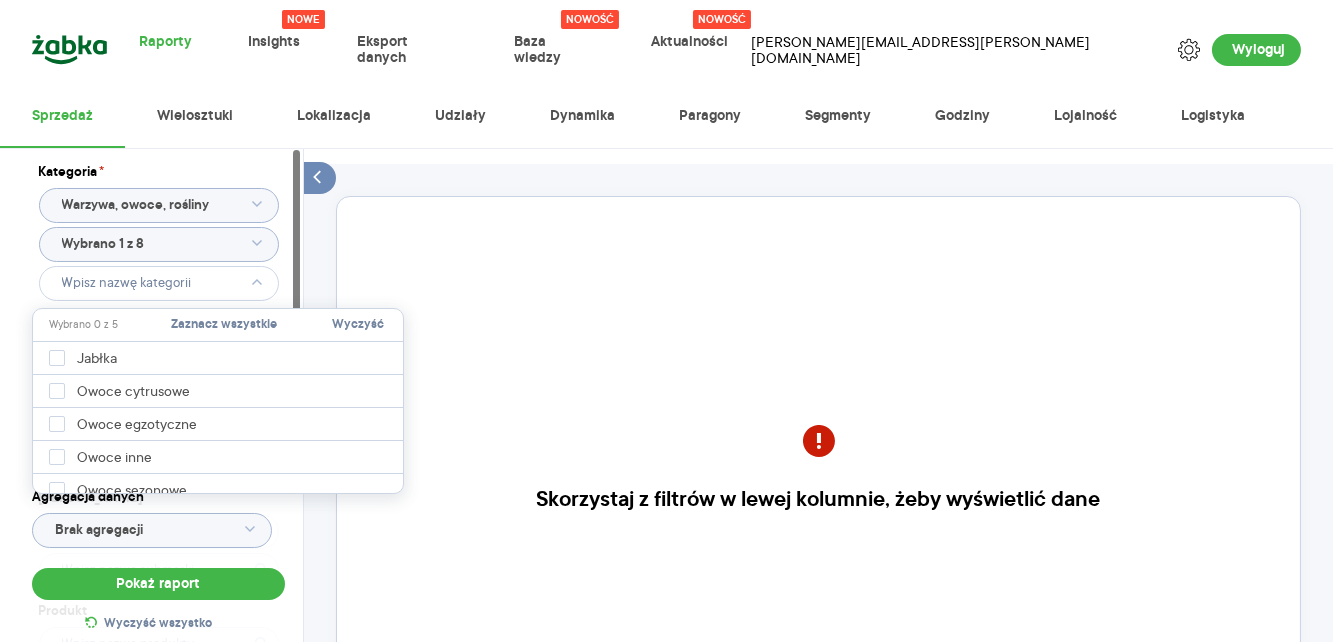 click 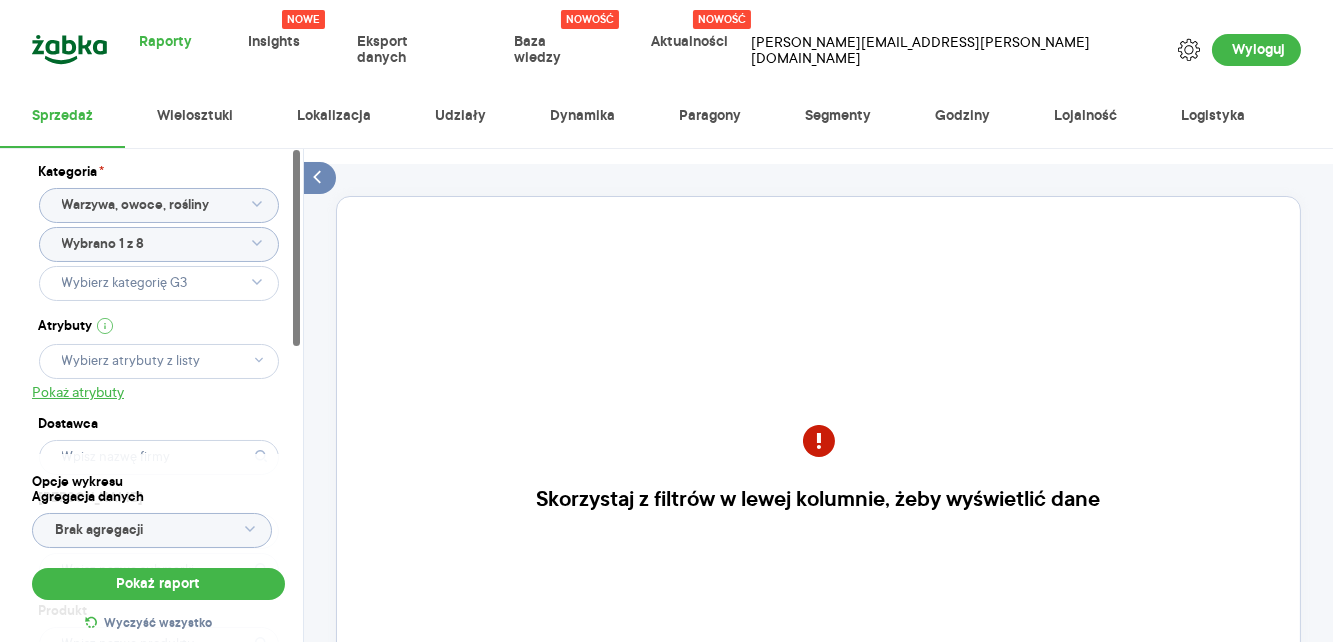 click 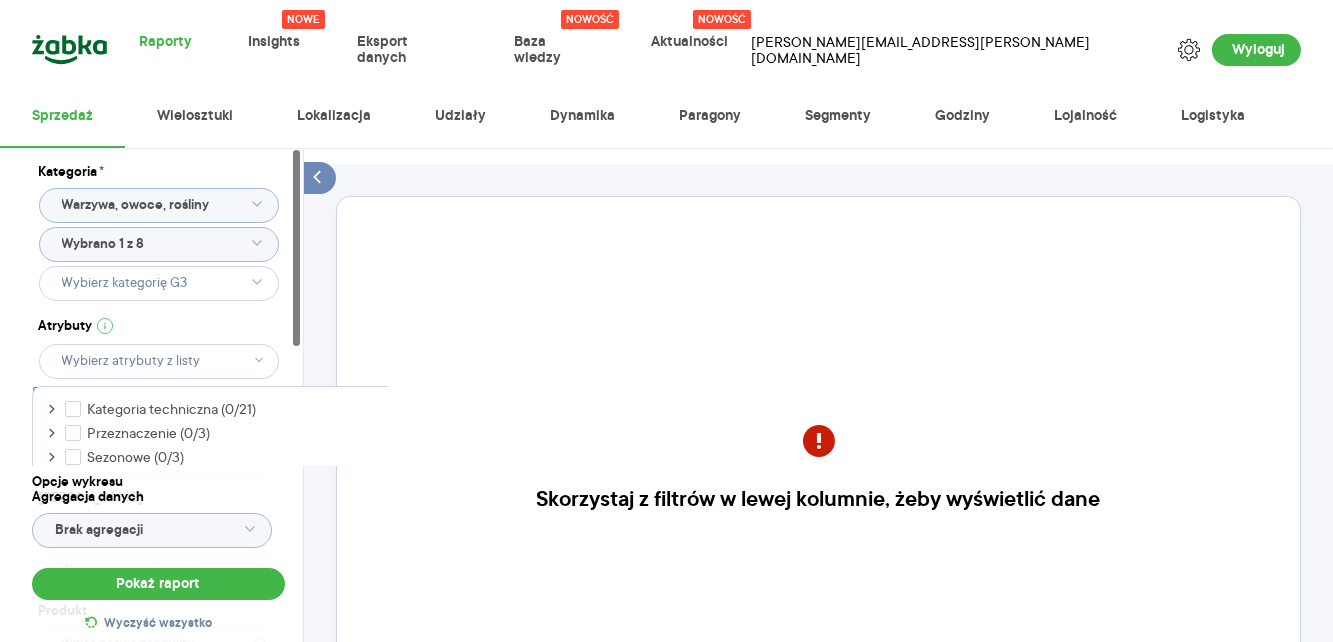 click on "Atrybuty" at bounding box center [159, 326] 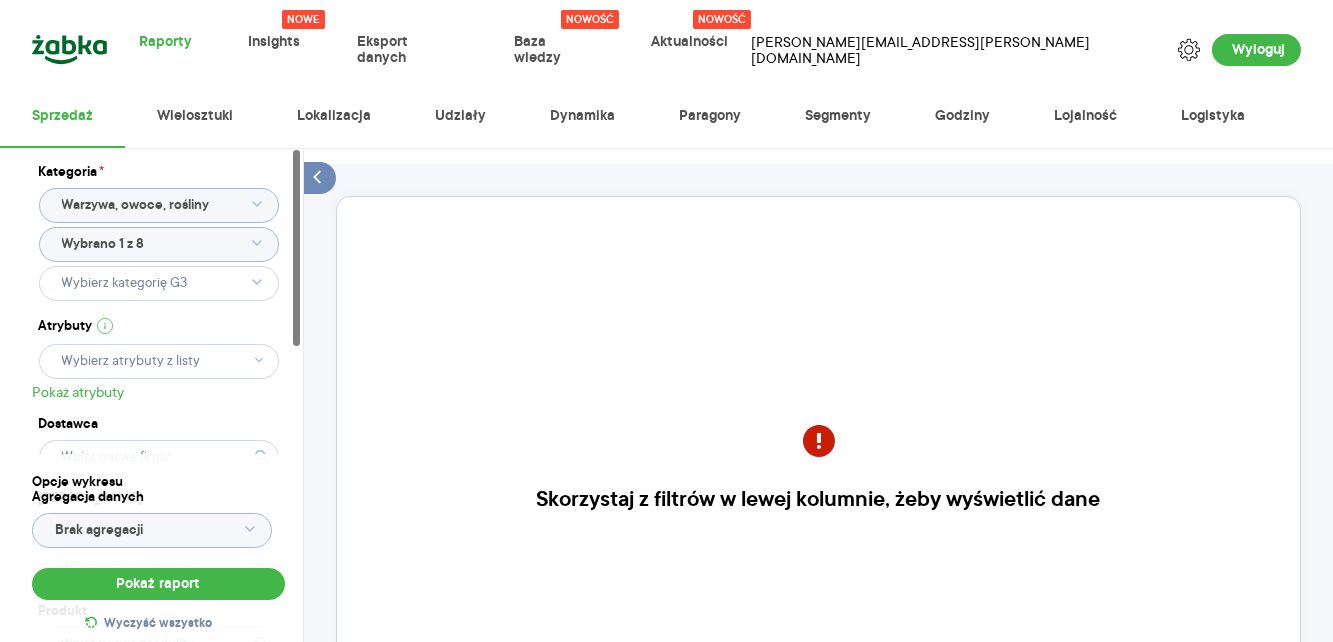 click on "Pokaż atrybuty" at bounding box center (78, 392) 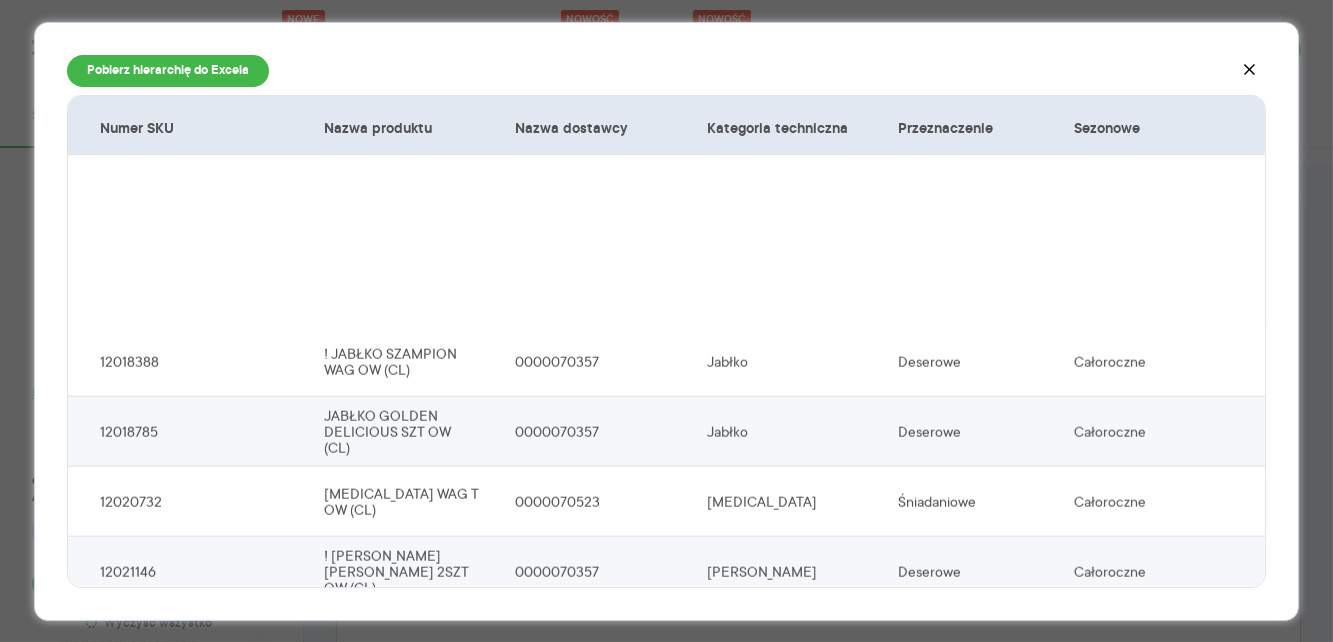 scroll, scrollTop: 5308, scrollLeft: 0, axis: vertical 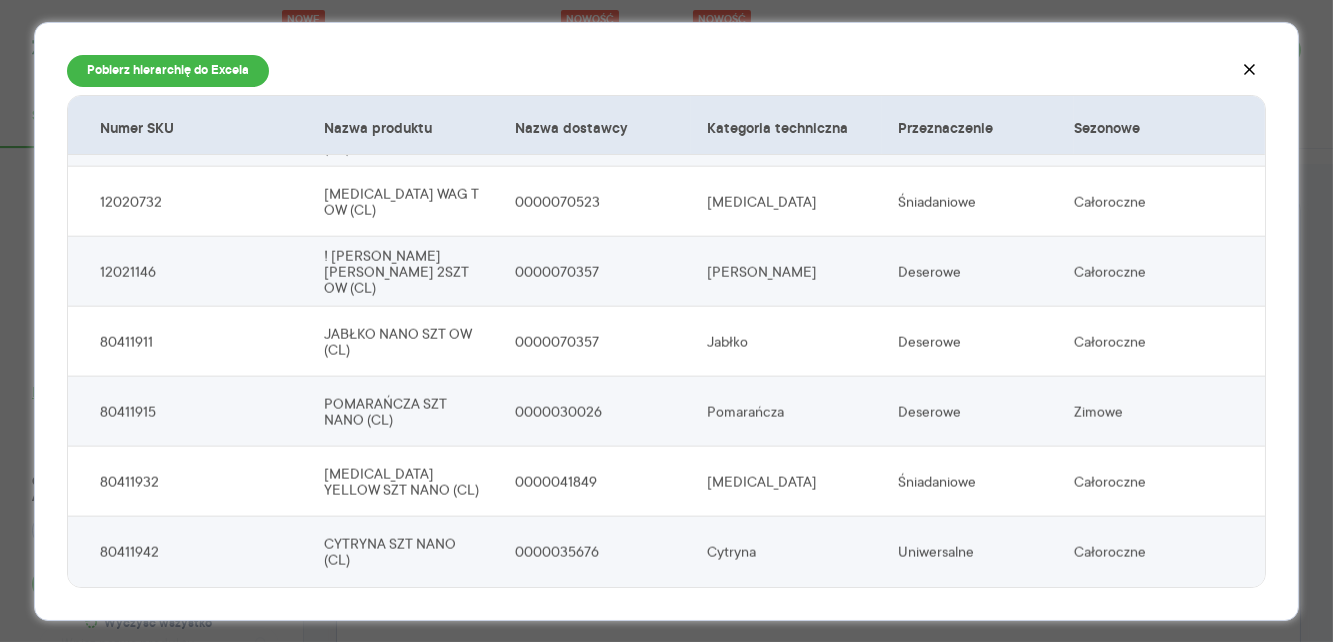 click at bounding box center (1250, 71) 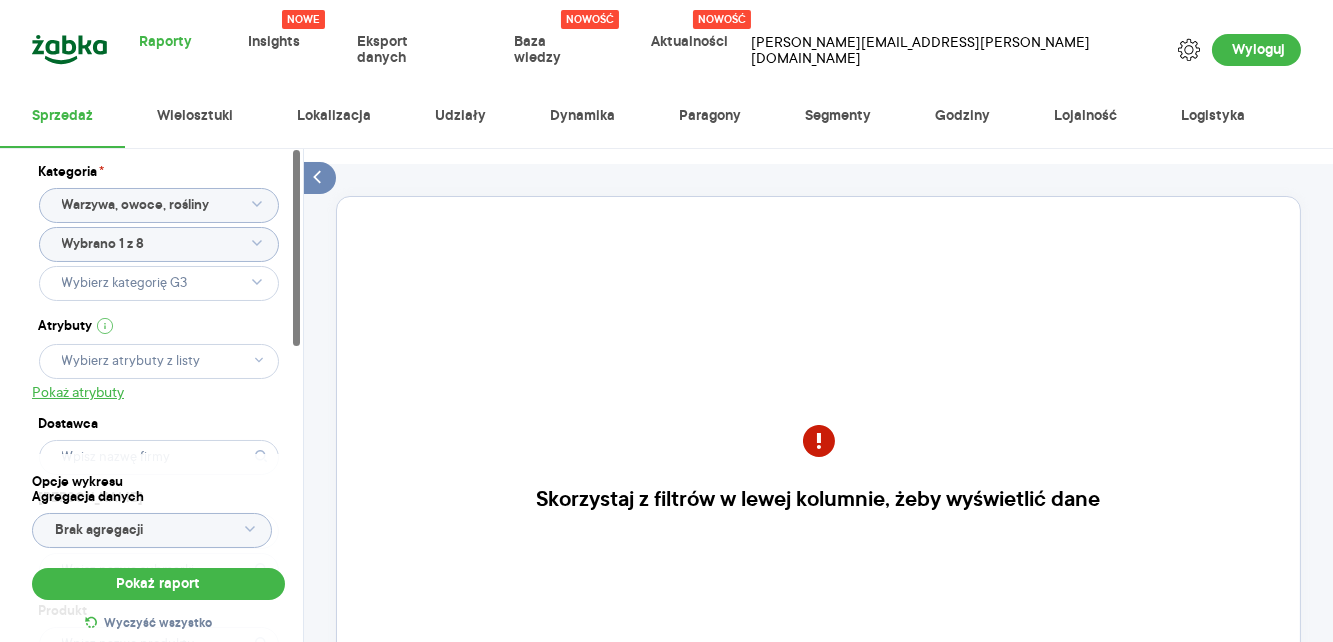 click on "Brak agregacji" 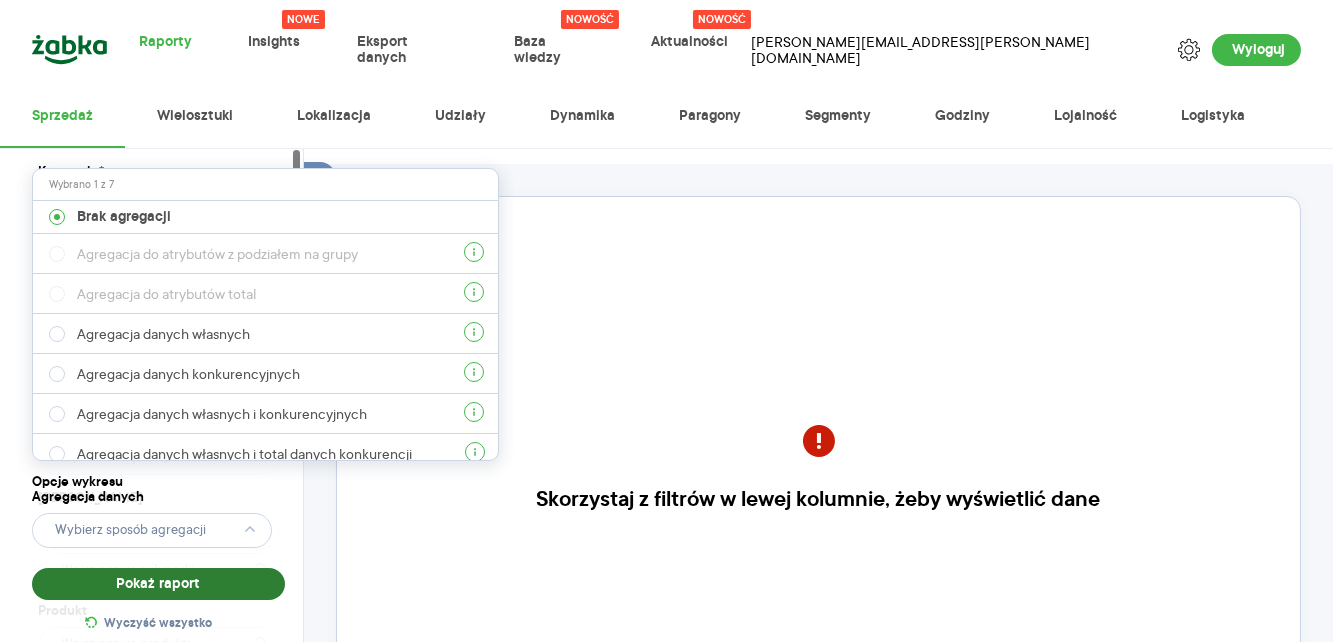 click on "Pokaż raport" at bounding box center [158, 584] 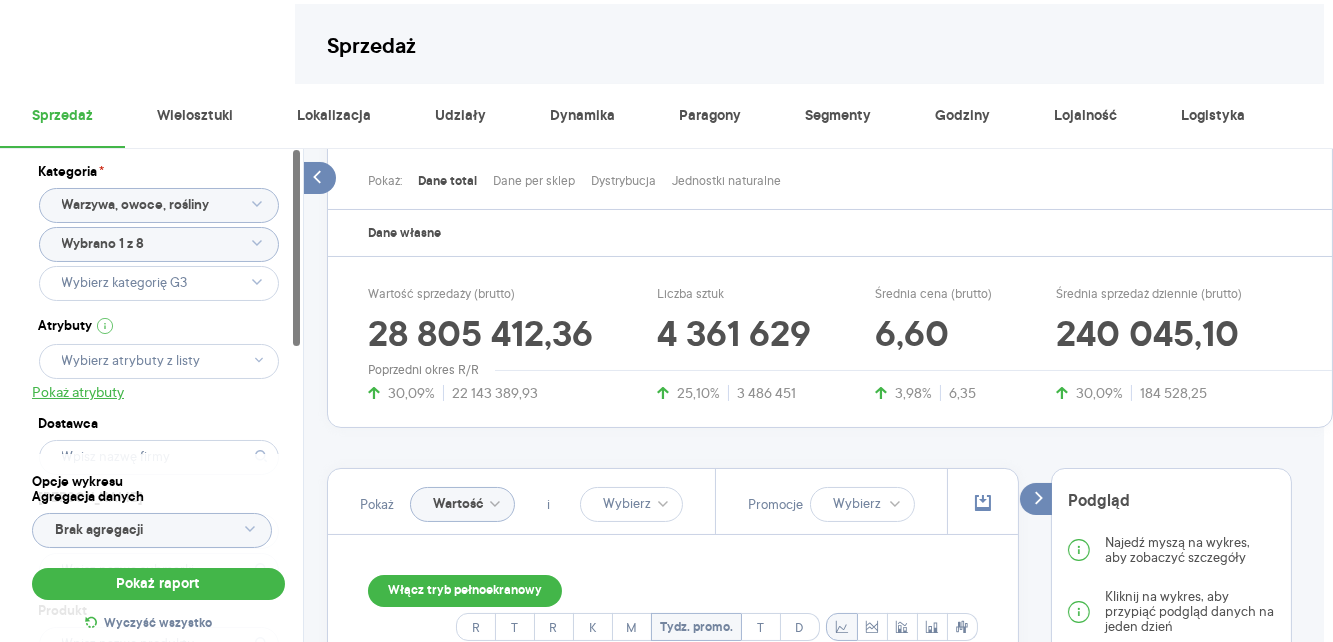 scroll, scrollTop: 0, scrollLeft: 23, axis: horizontal 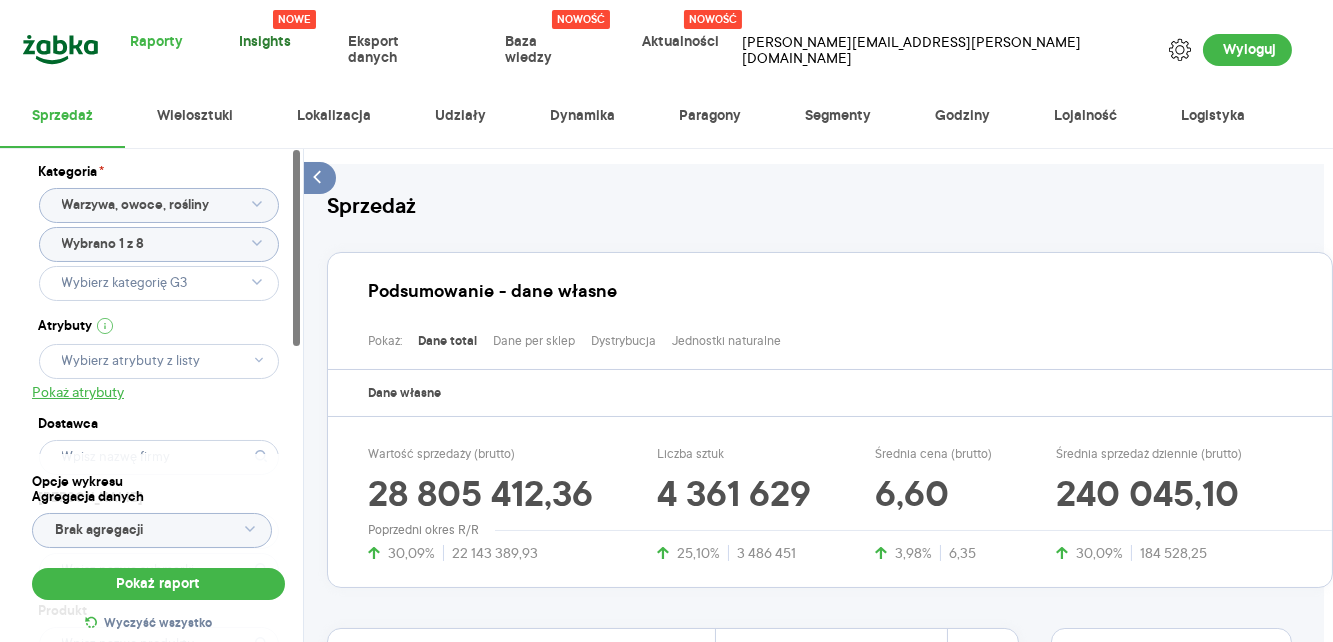 click on "Insights" at bounding box center [261, 42] 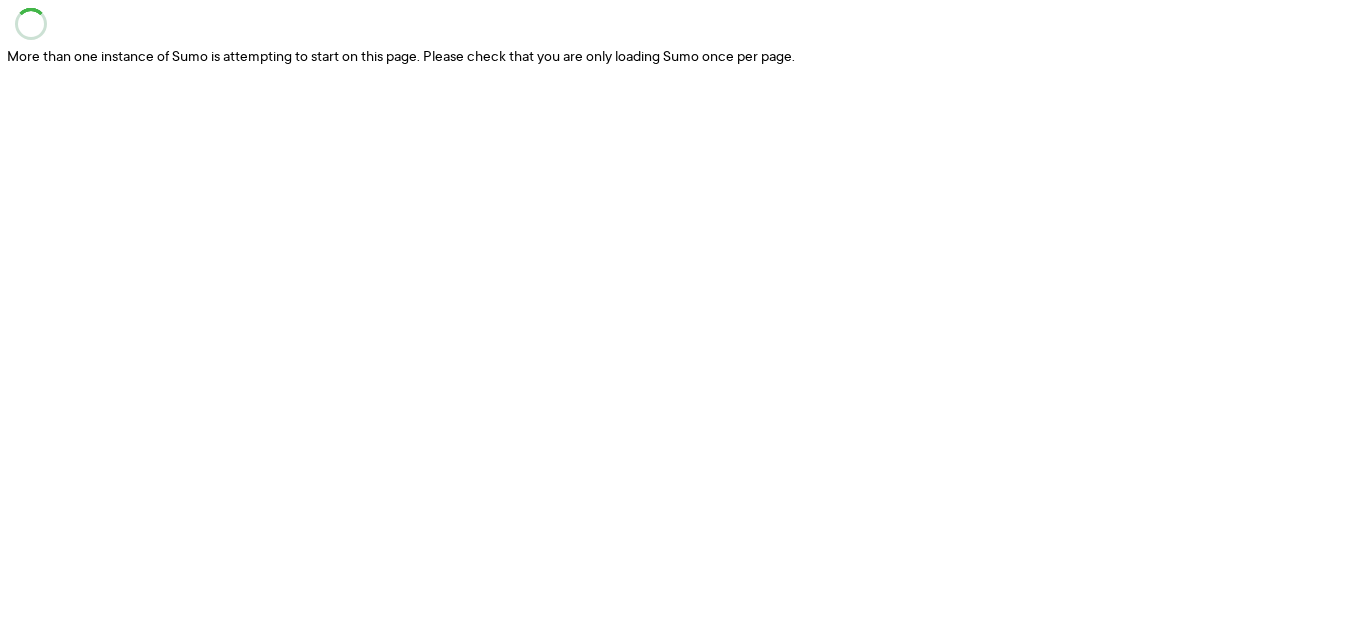 scroll, scrollTop: 0, scrollLeft: 0, axis: both 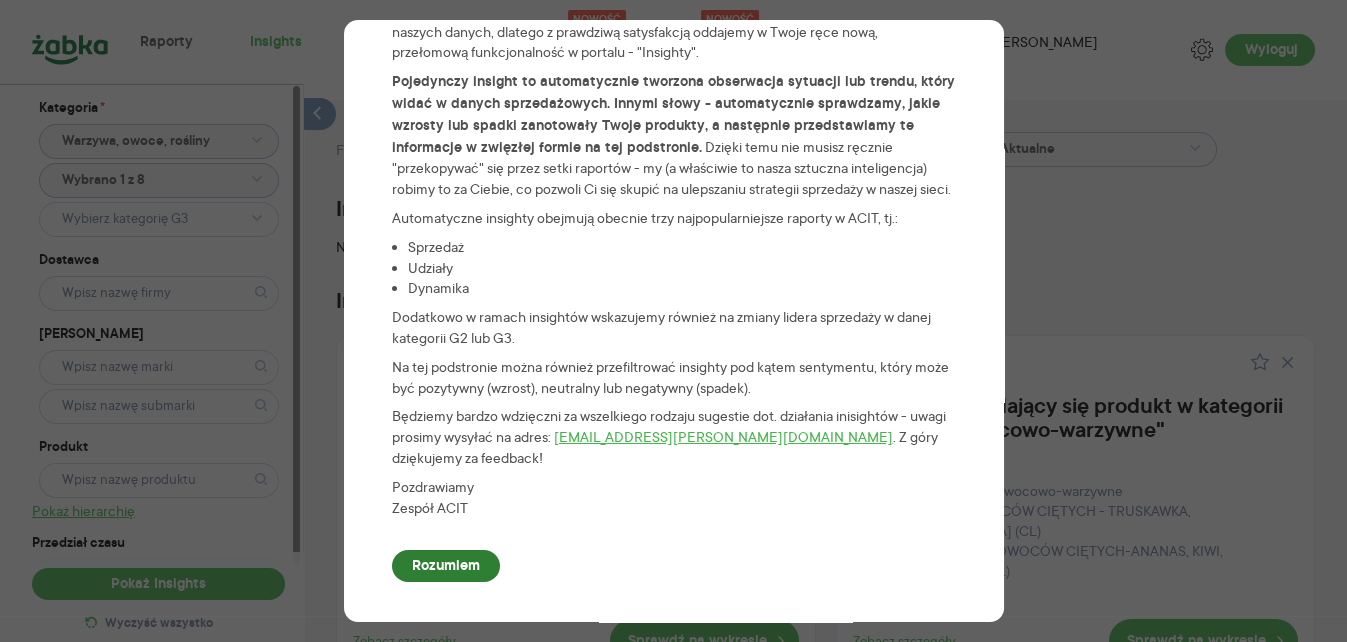 click on "Rozumiem" at bounding box center [446, 566] 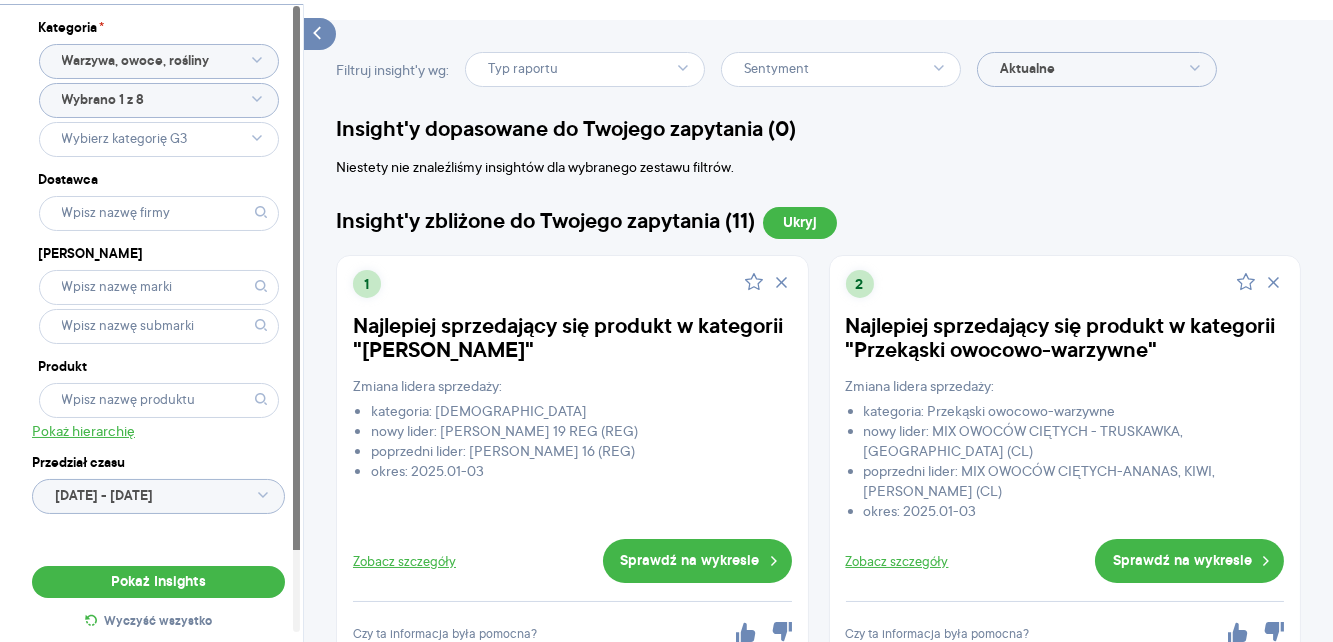 scroll, scrollTop: 82, scrollLeft: 0, axis: vertical 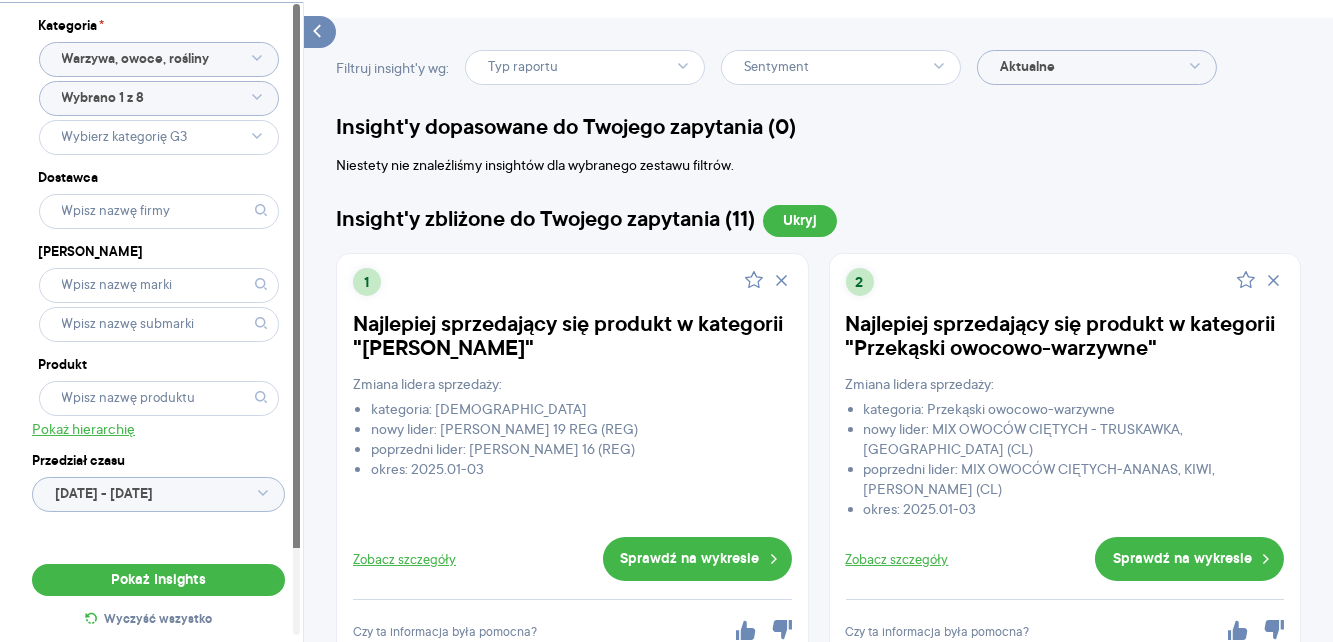 click 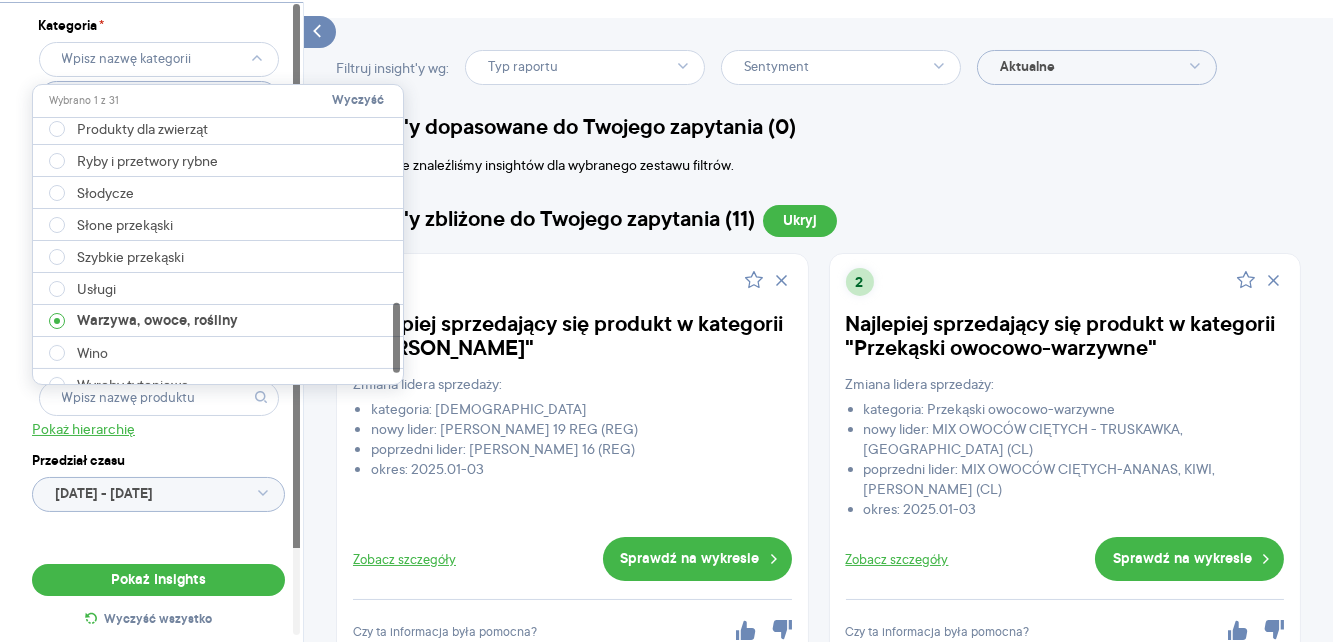 scroll, scrollTop: 714, scrollLeft: 0, axis: vertical 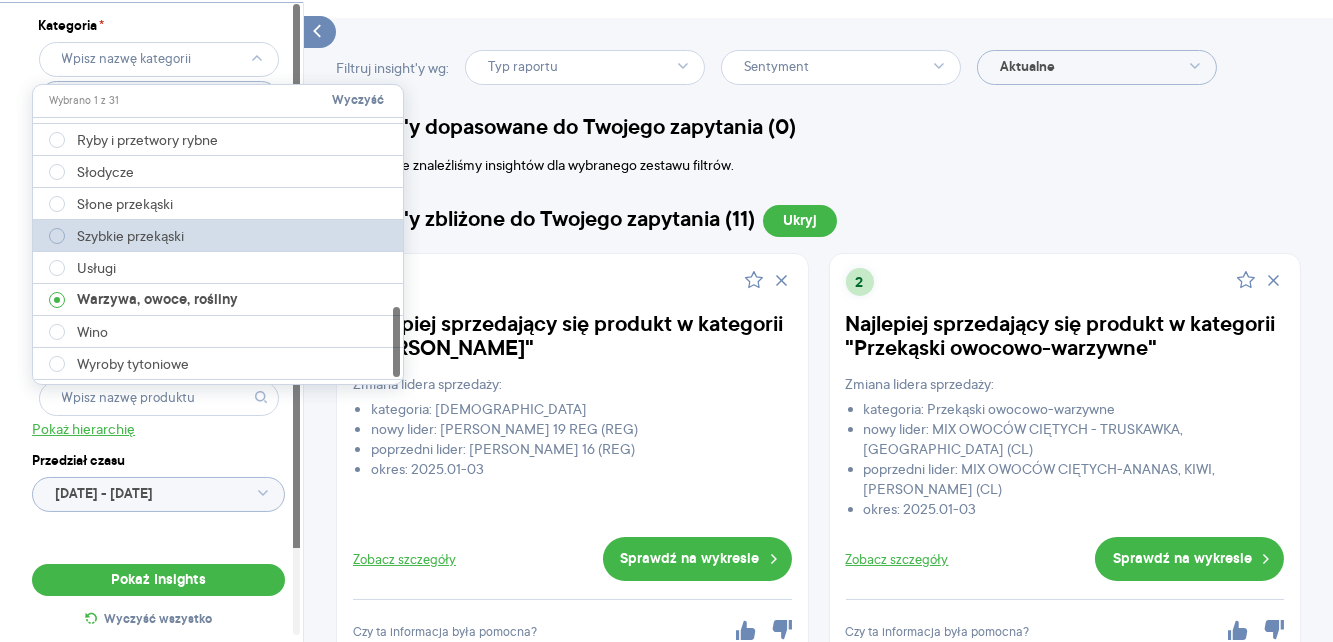 click at bounding box center (57, 236) 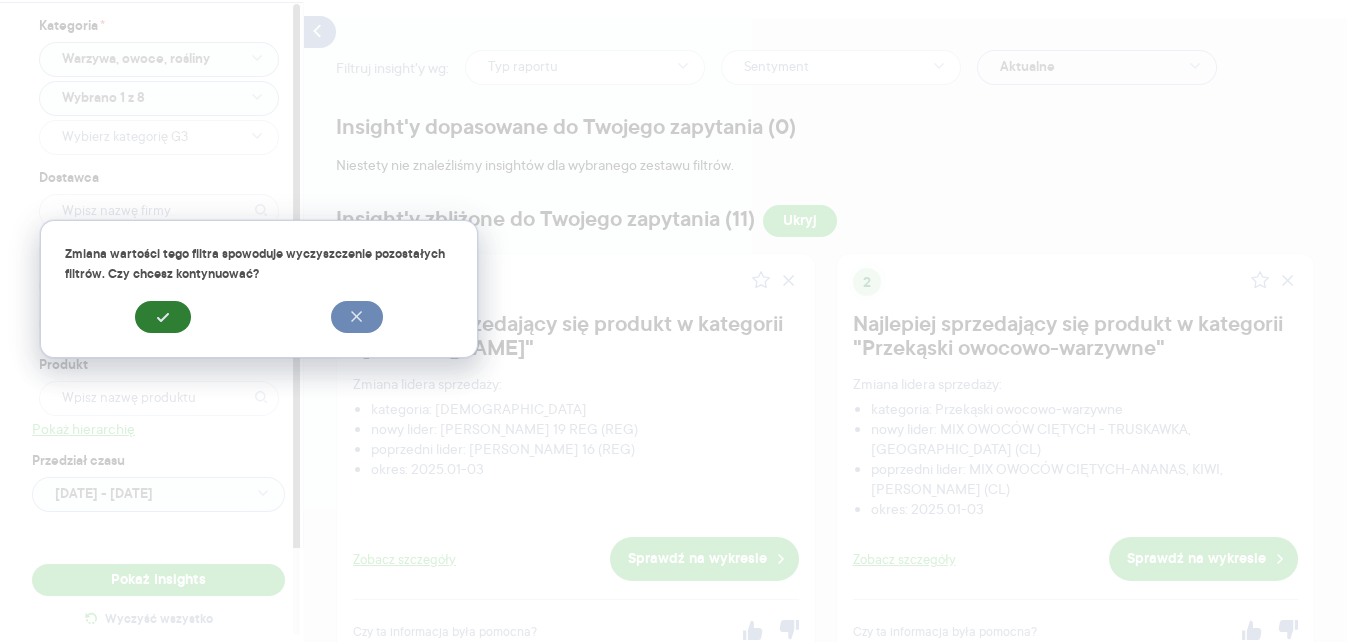 click 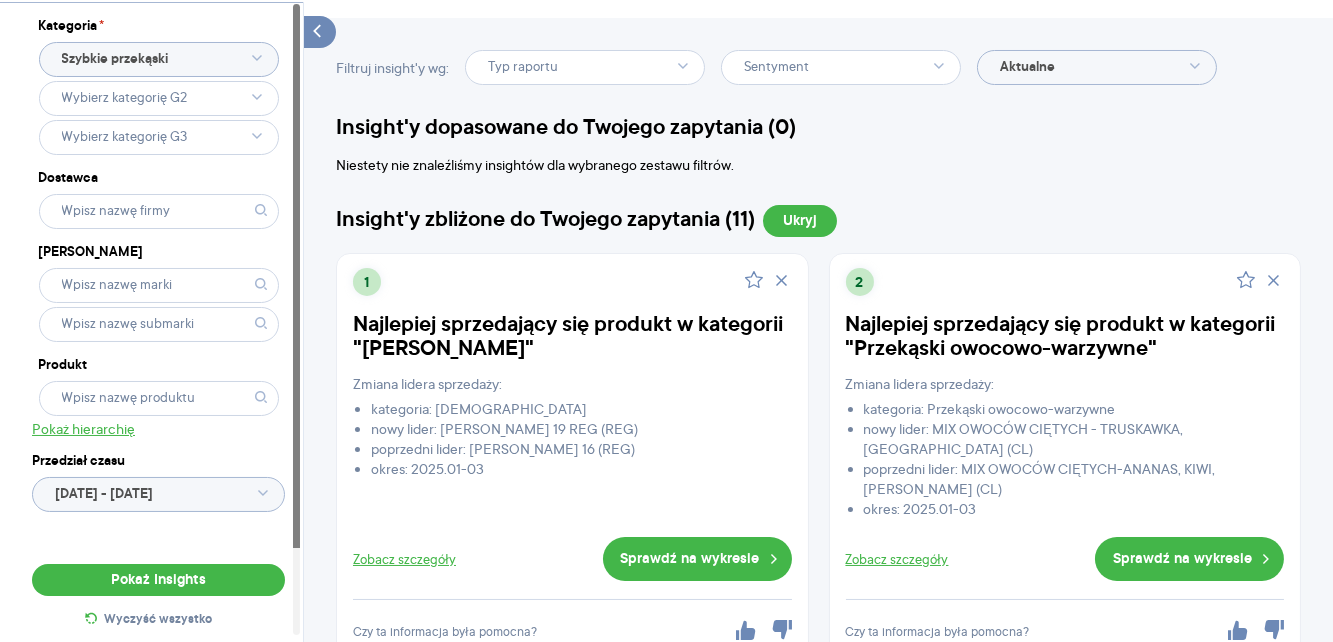 click 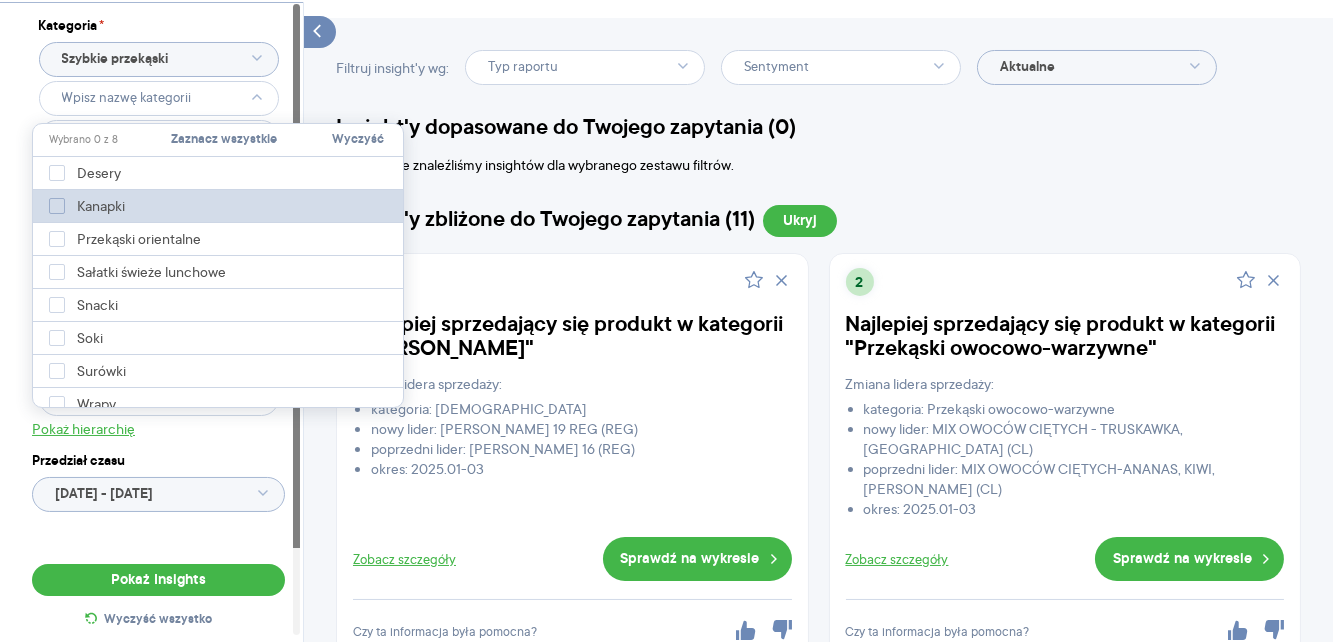 click 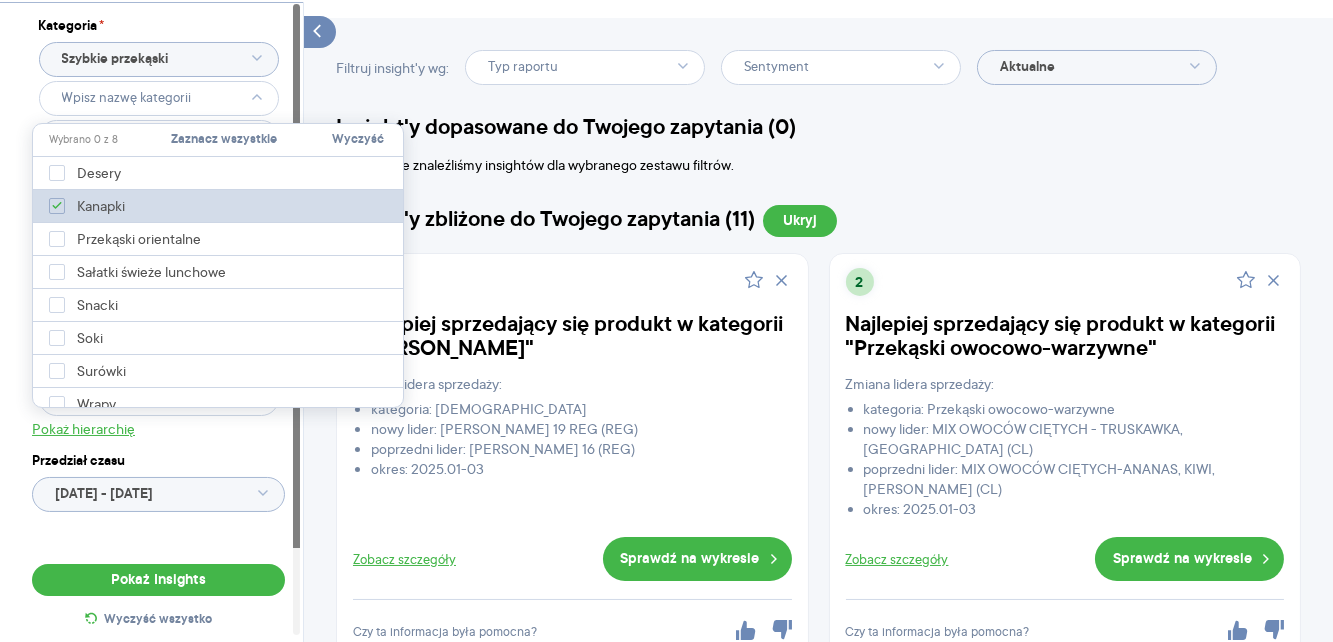 type on "Pobieranie" 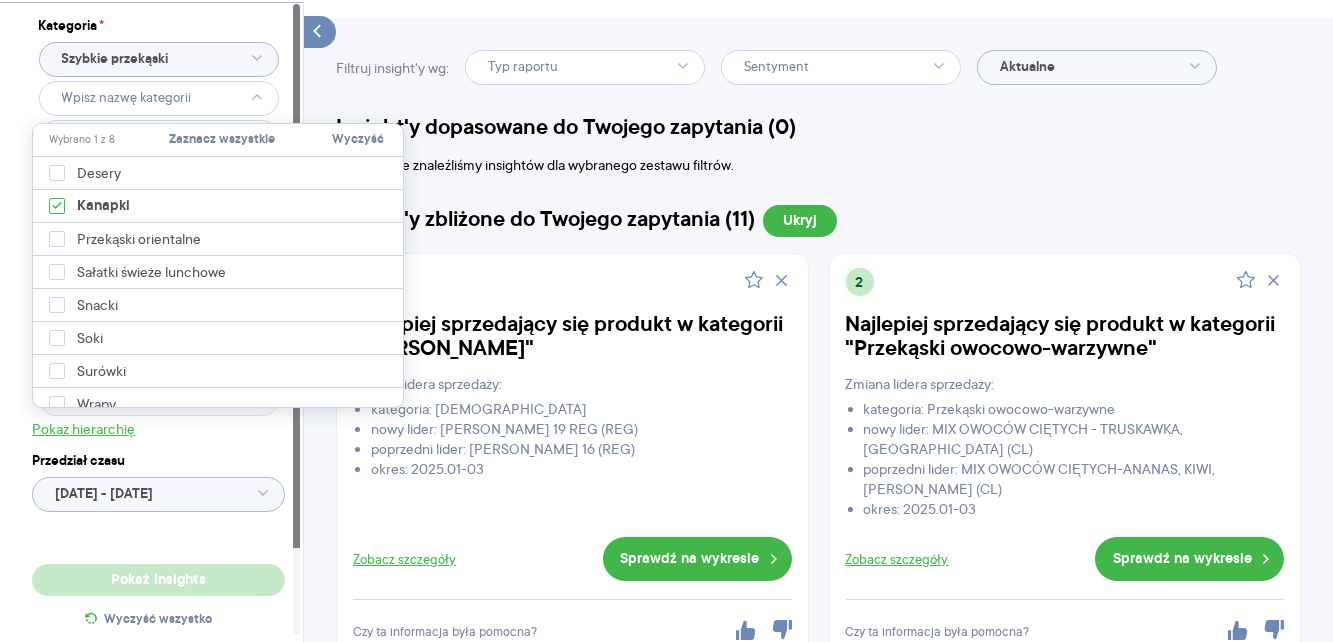type 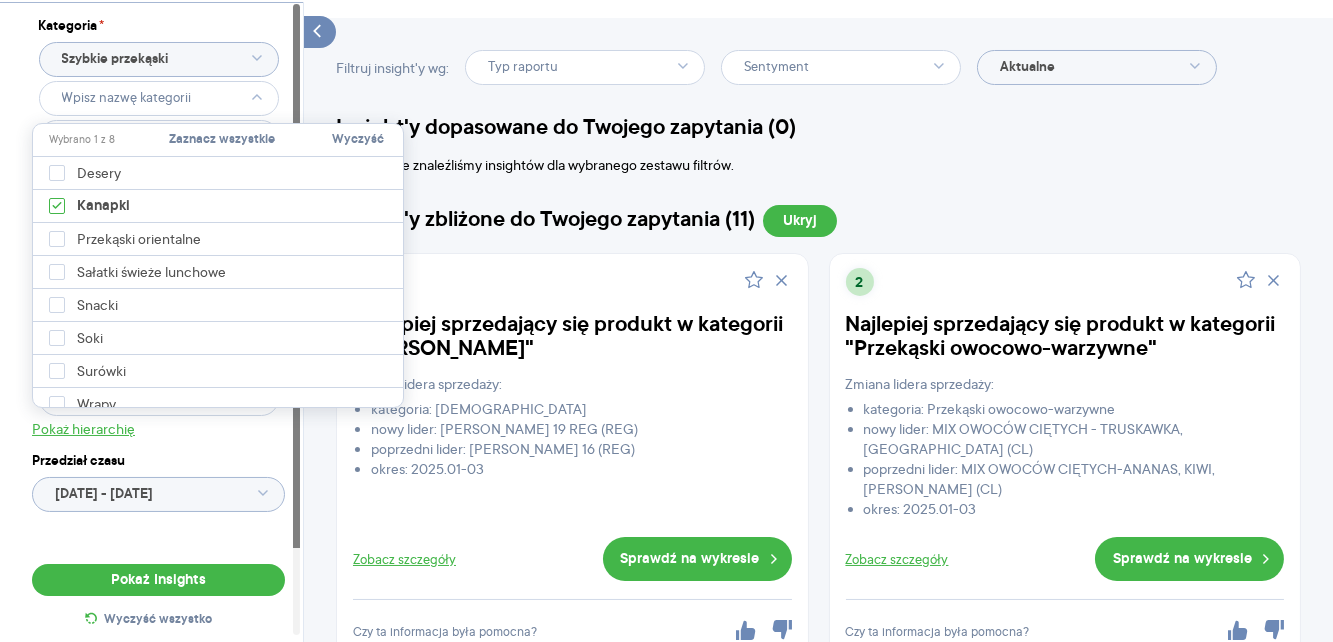 click on "Kategoria * Szybkie przekąski Dostawca Marka Produkt Pokaż hierarchię Przedział czasu [DATE] - [DATE]" at bounding box center (158, 275) 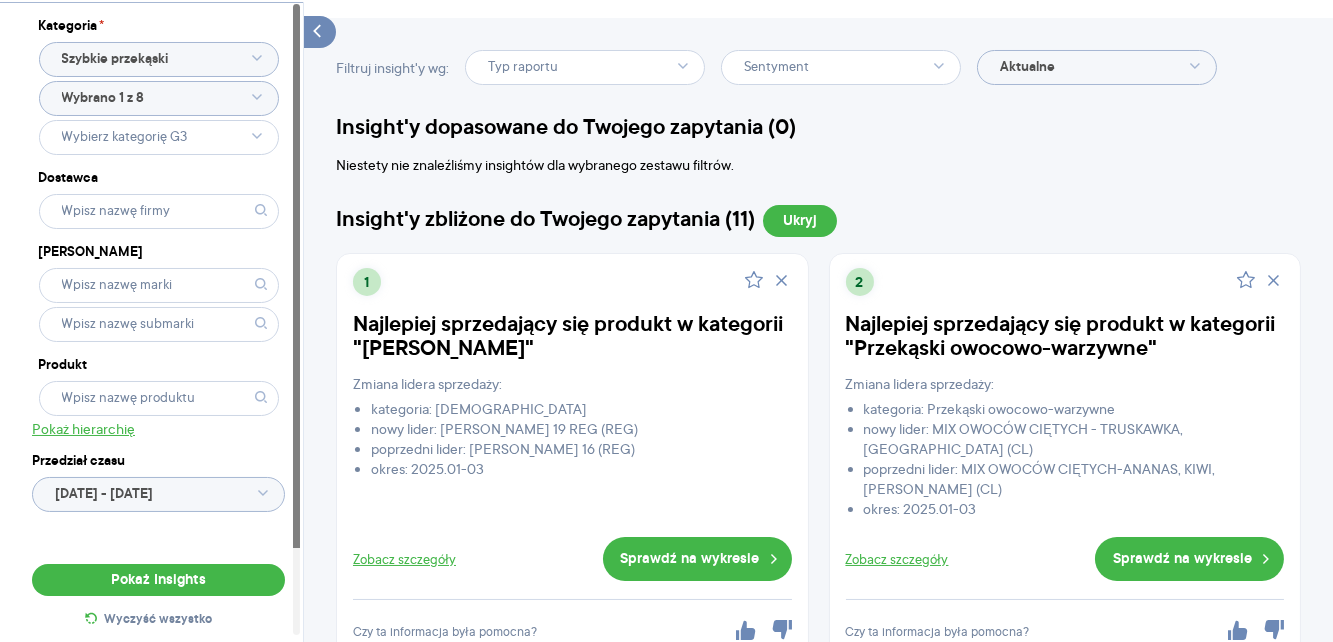 click 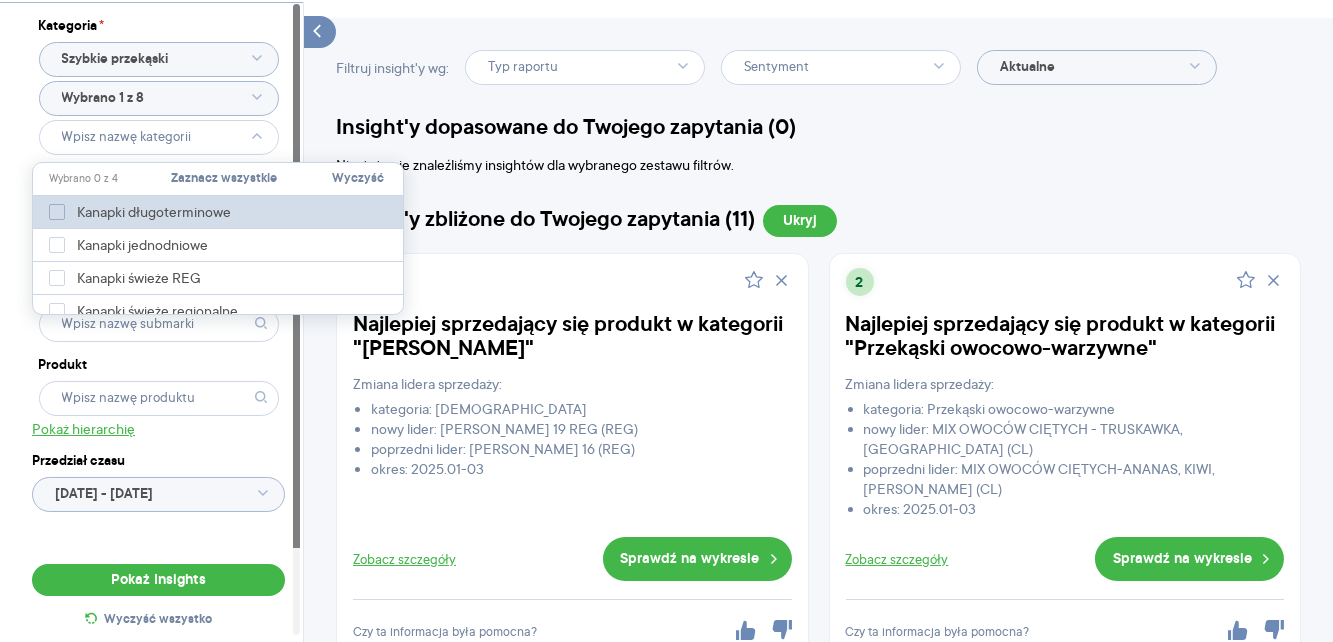 click on "Kanapki długoterminowe" at bounding box center (145, 212) 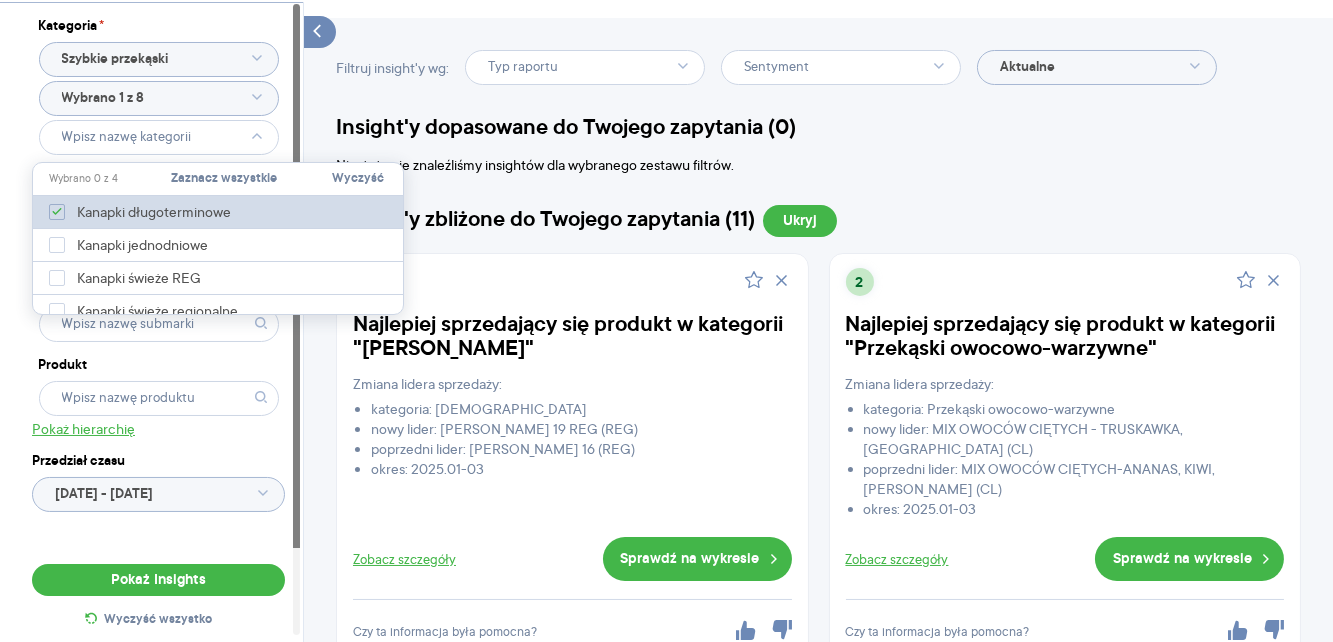 type on "Pobieranie" 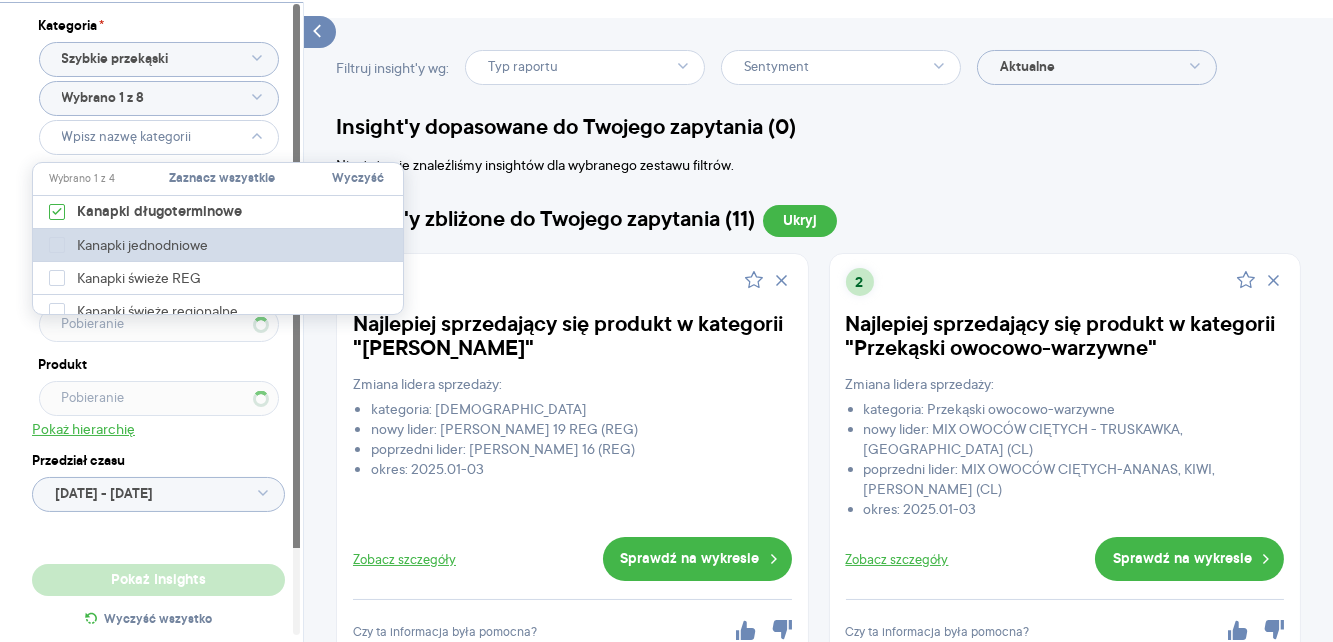 type 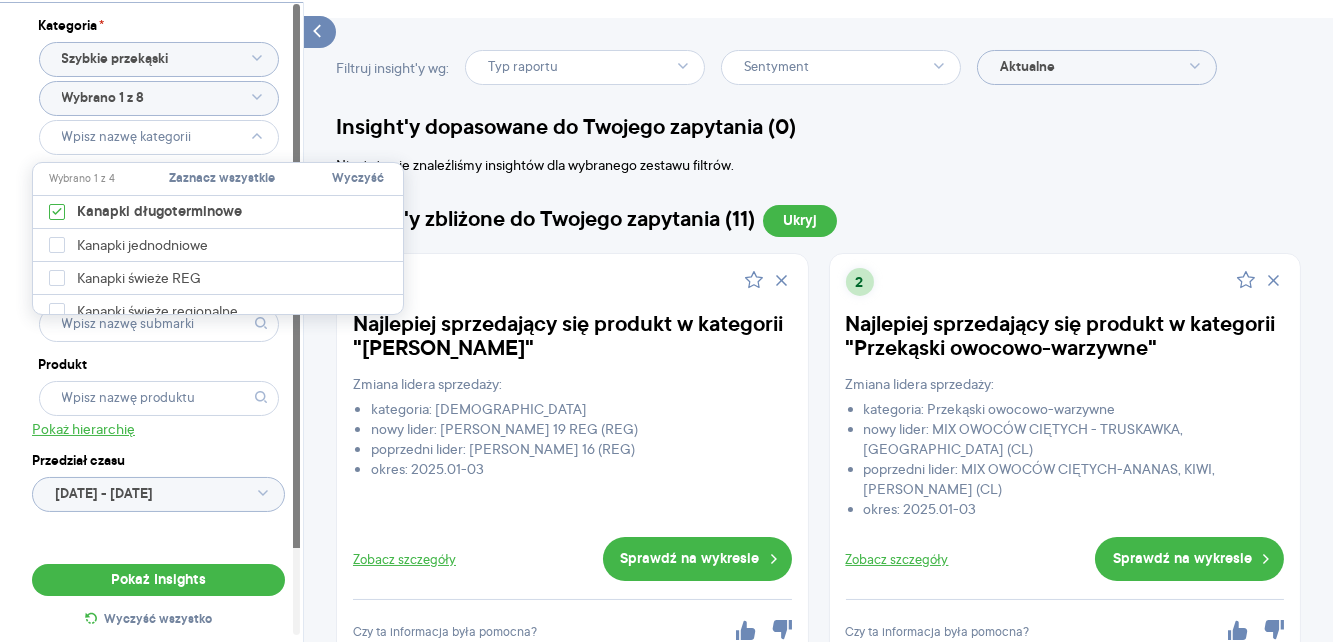 click on "Kategoria * Szybkie przekąski Wybrano 1 z 8 Dostawca Marka Produkt Pokaż hierarchię Przedział czasu [DATE] - [DATE]" at bounding box center [158, 275] 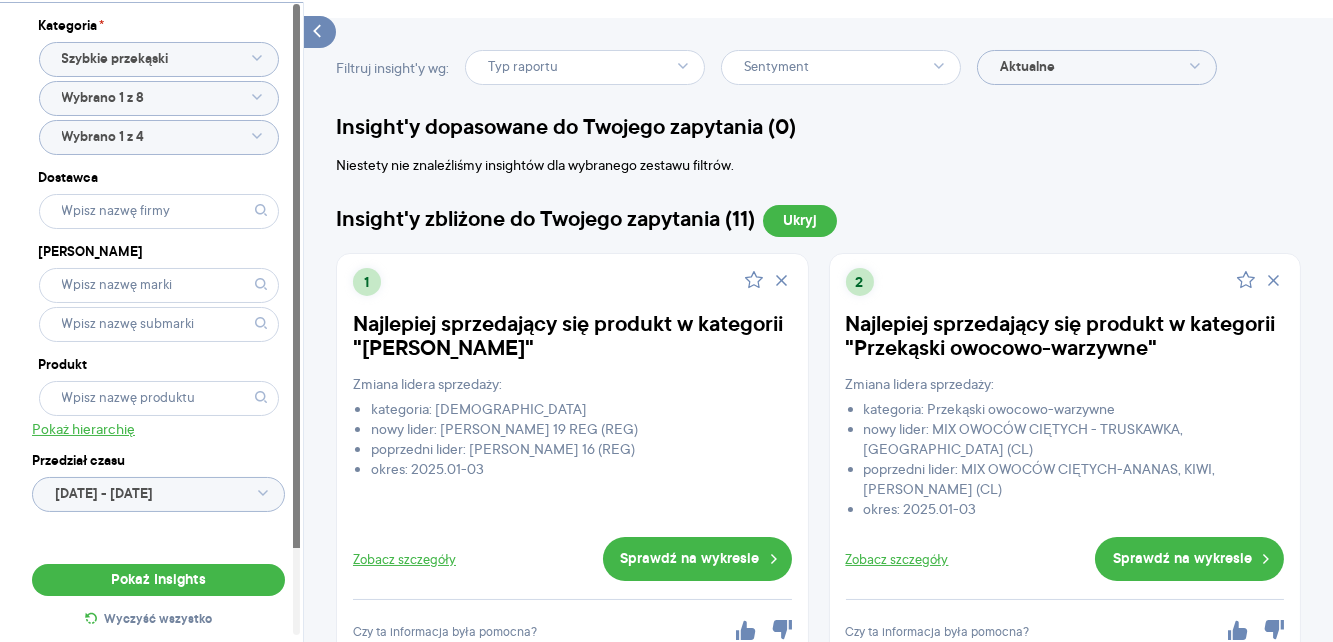 click 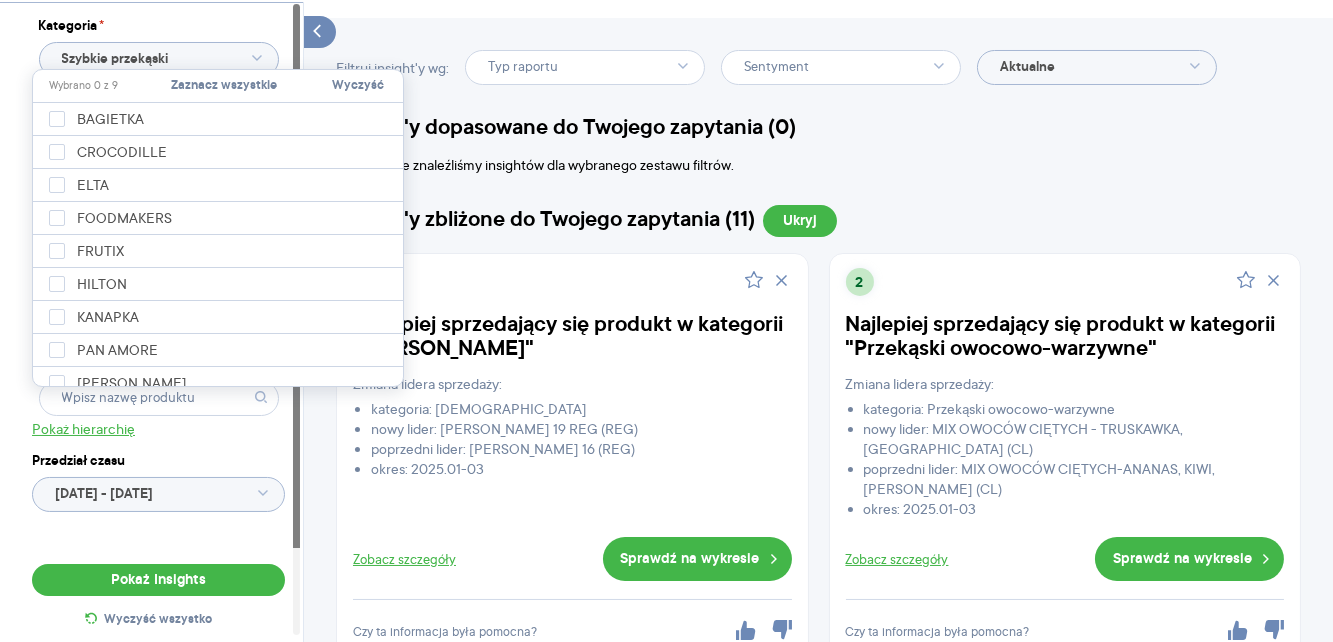 click on "Kategoria * Szybkie przekąski Wybrano 1 z 8 Wybrano 1 z 4 Dostawca Marka Produkt Pokaż hierarchię Przedział czasu [DATE] - [DATE]" at bounding box center [158, 275] 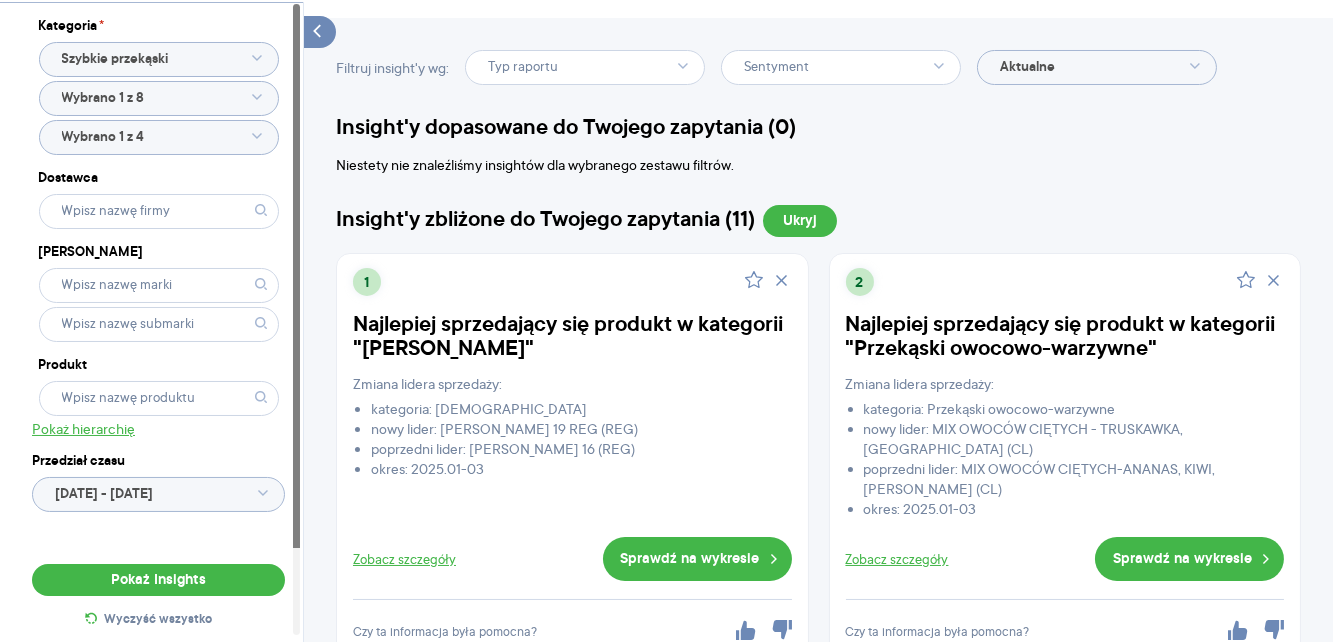 click 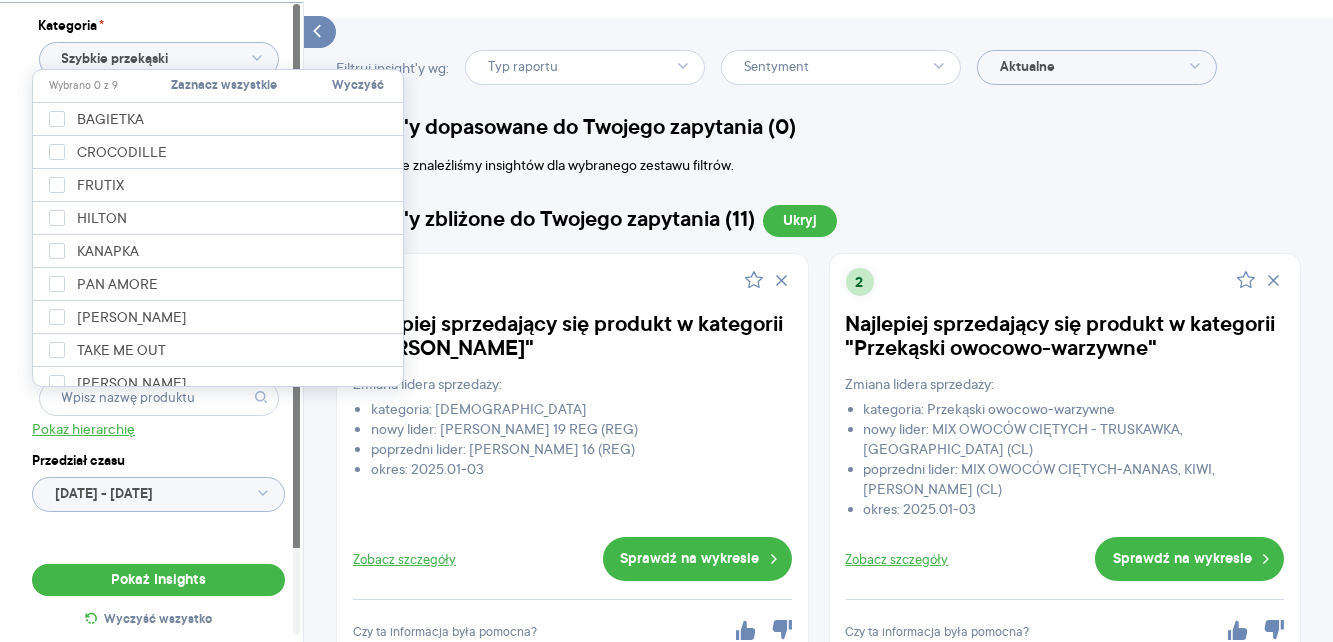 click on "Kategoria * Szybkie przekąski Wybrano 1 z 8 Wybrano 1 z 4 Dostawca Marka Produkt Pokaż hierarchię Przedział czasu [DATE] - [DATE]" at bounding box center (158, 275) 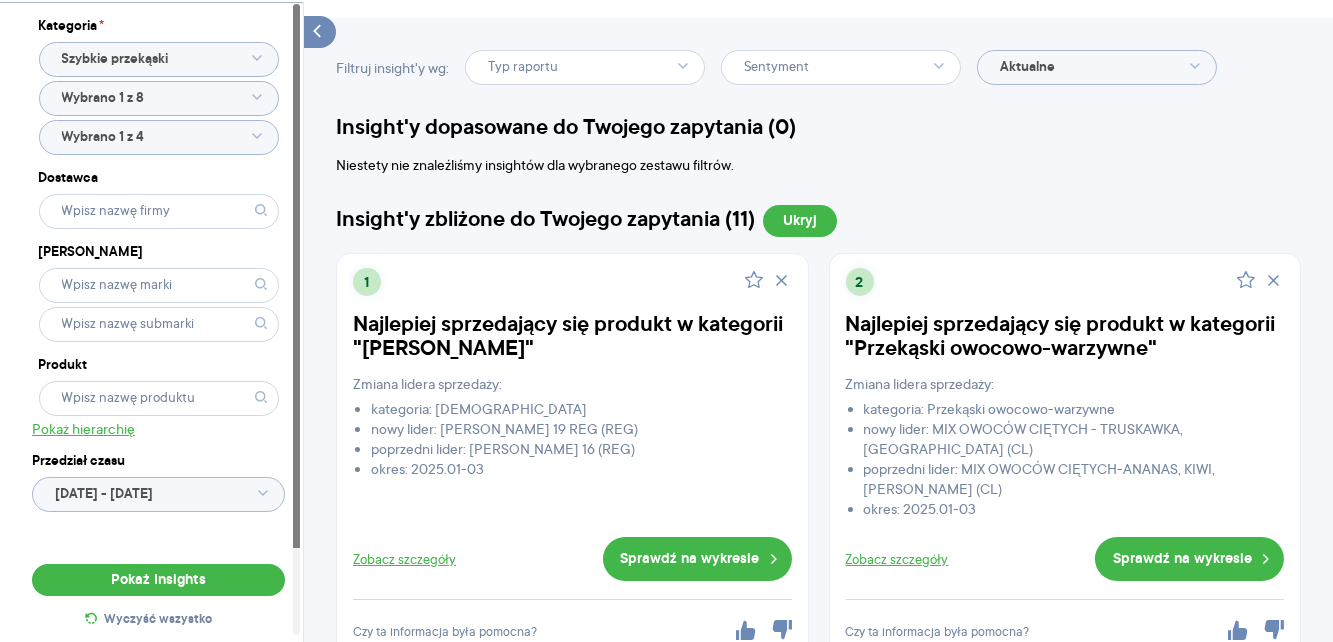 click 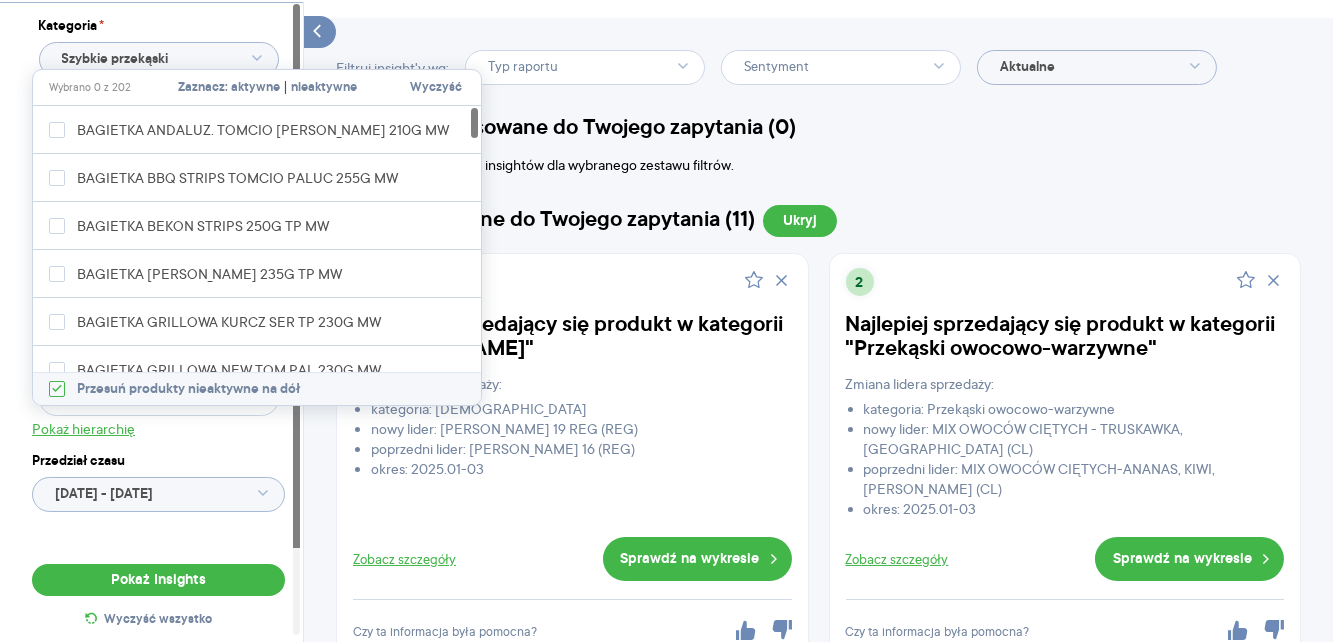click on "Przedział czasu" at bounding box center [158, 461] 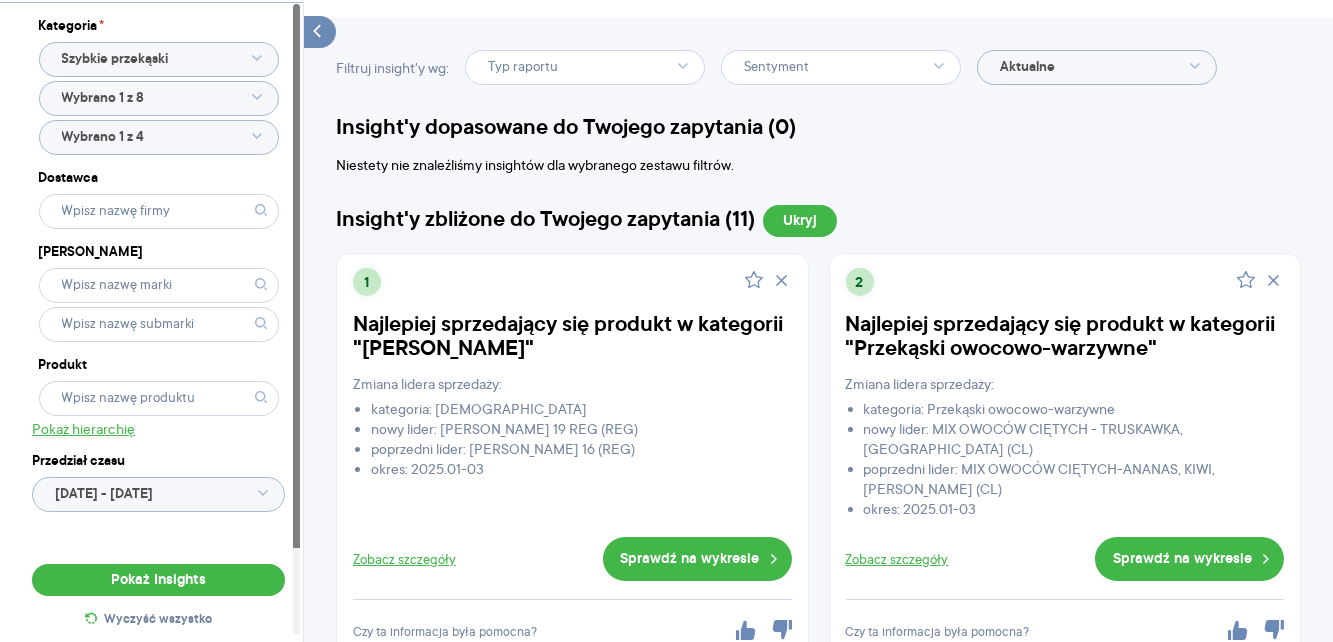 click 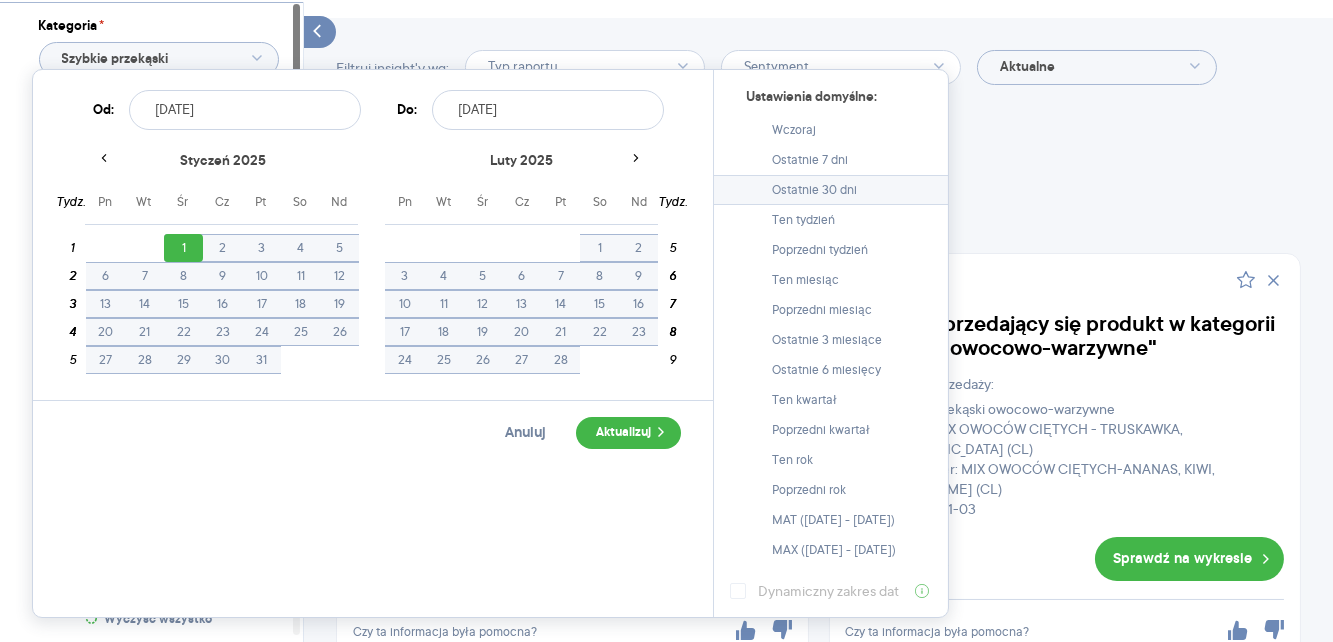 click on "Ostatnie 30 dni" at bounding box center (831, 190) 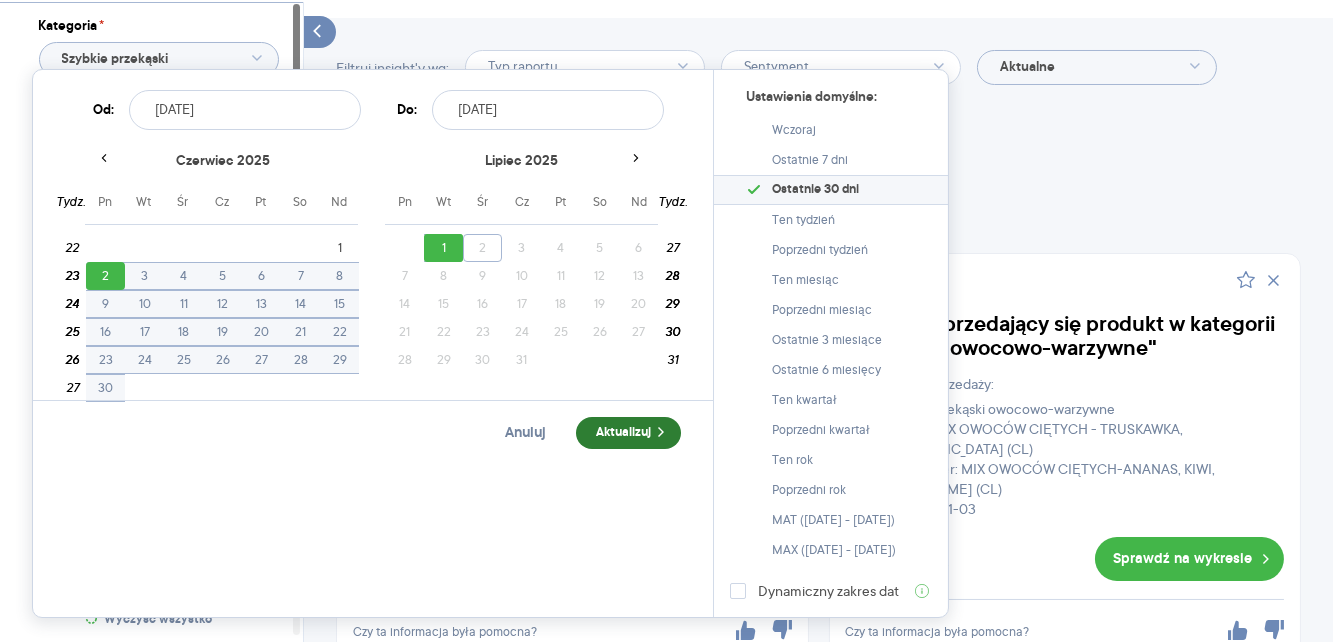 click 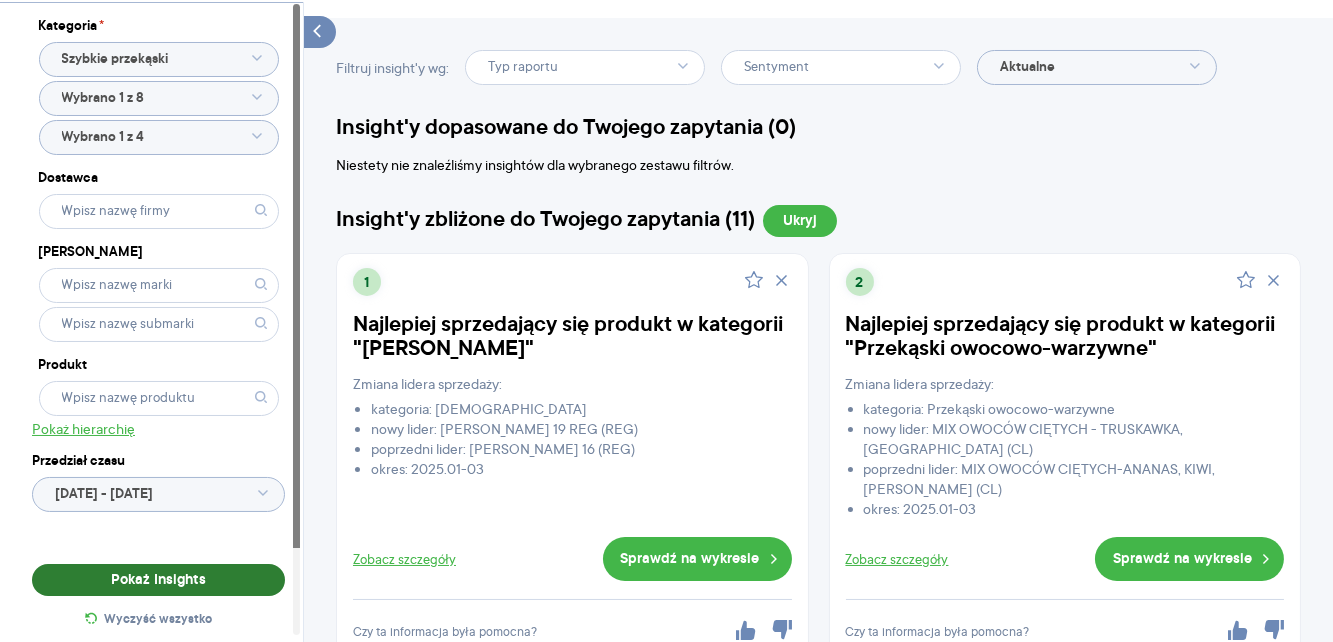 click on "Pokaż Insights" at bounding box center [158, 580] 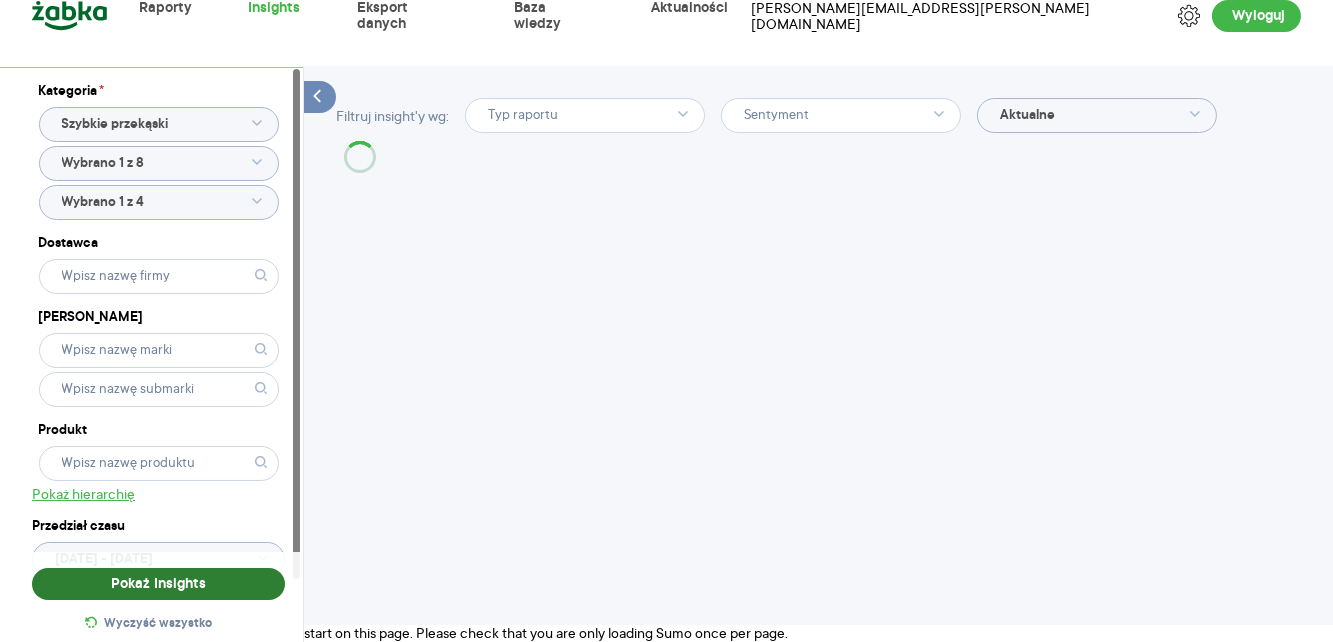 scroll, scrollTop: 17, scrollLeft: 0, axis: vertical 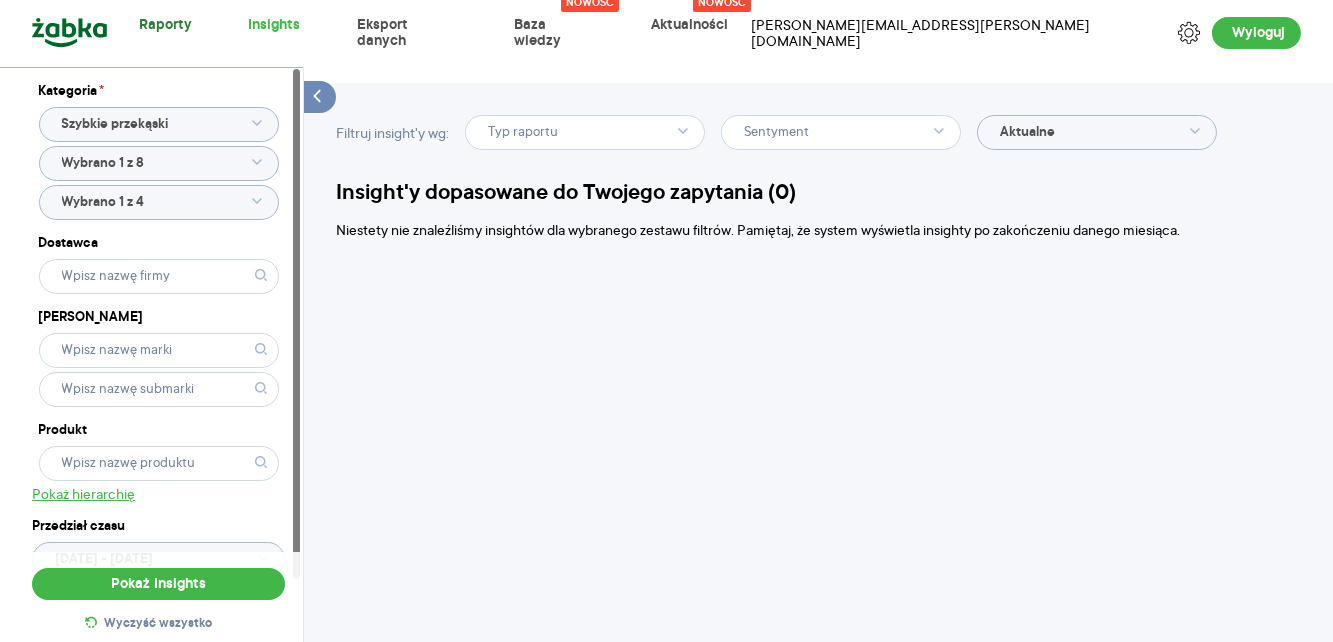 click on "Raporty" at bounding box center (161, 25) 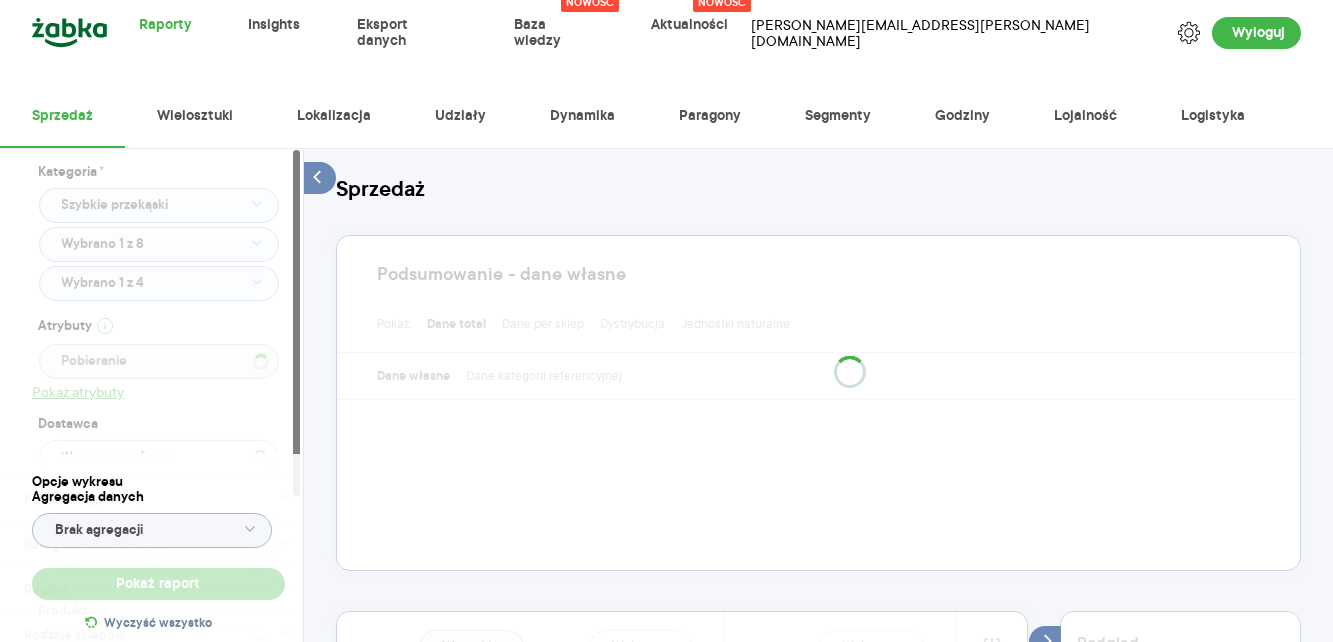 scroll, scrollTop: 0, scrollLeft: 0, axis: both 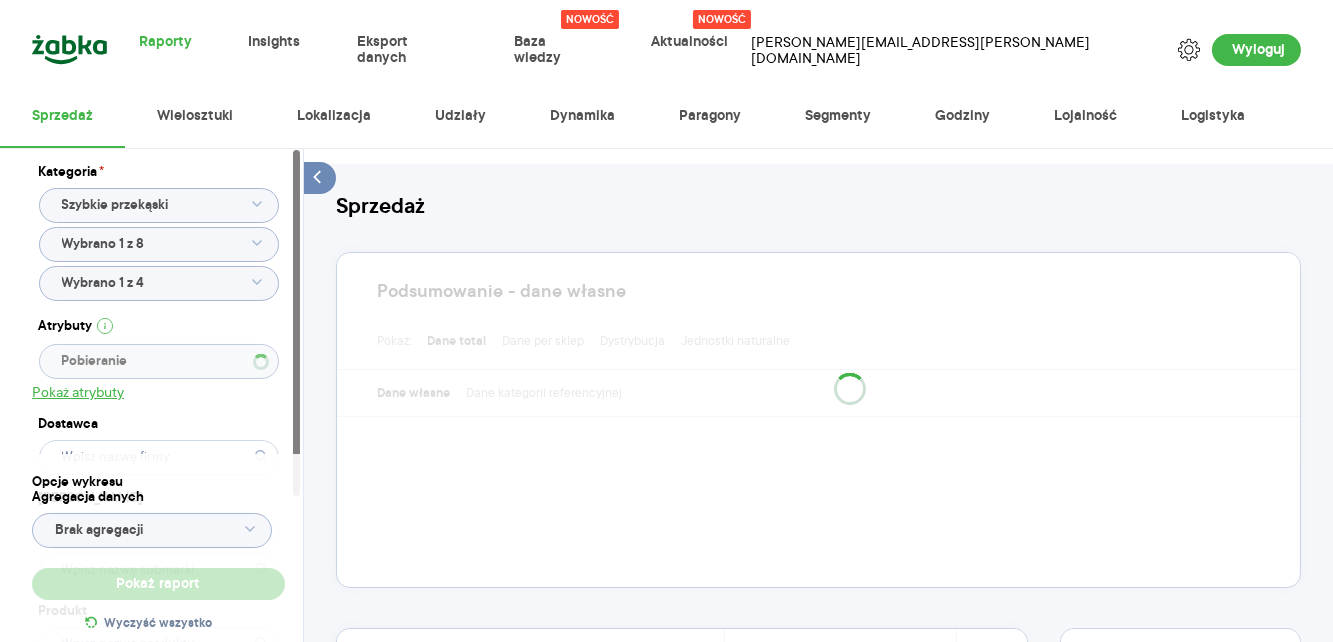type 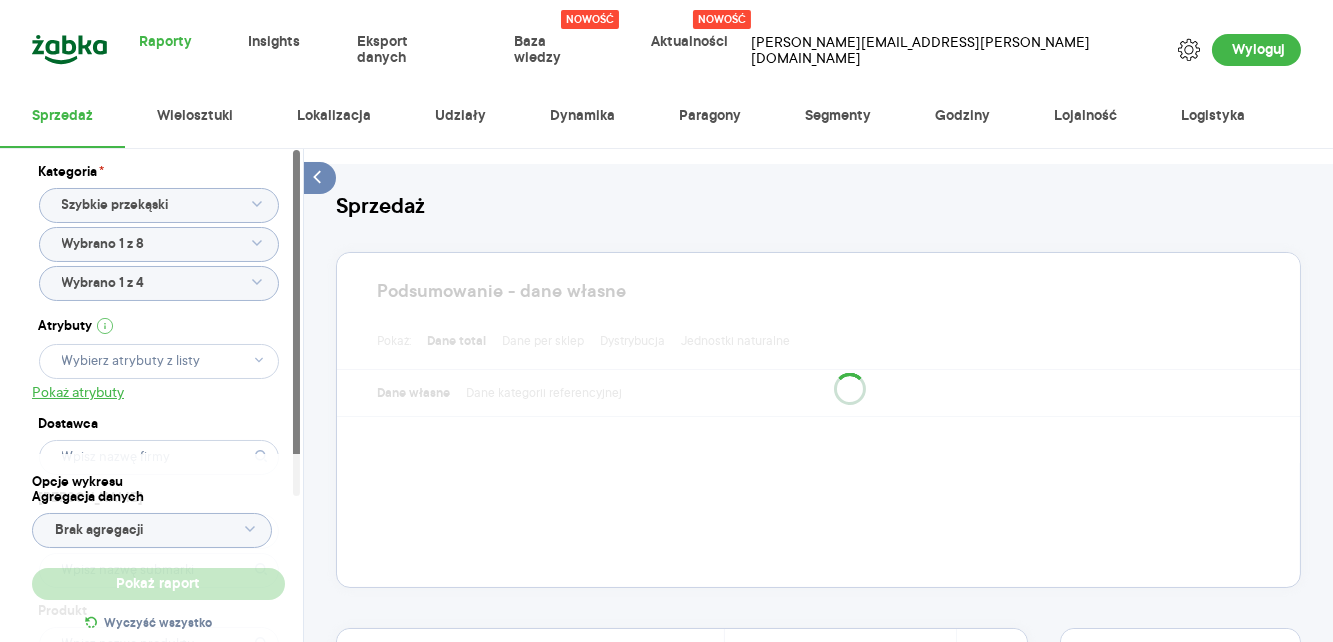 type 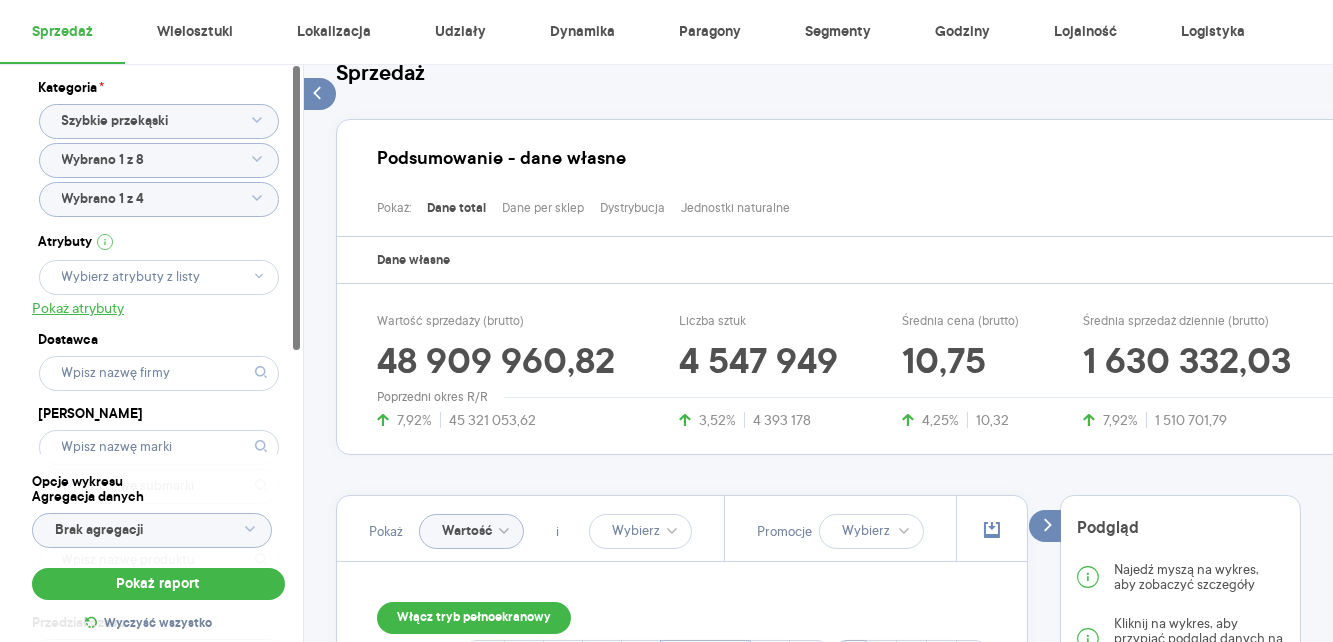 scroll, scrollTop: 133, scrollLeft: 0, axis: vertical 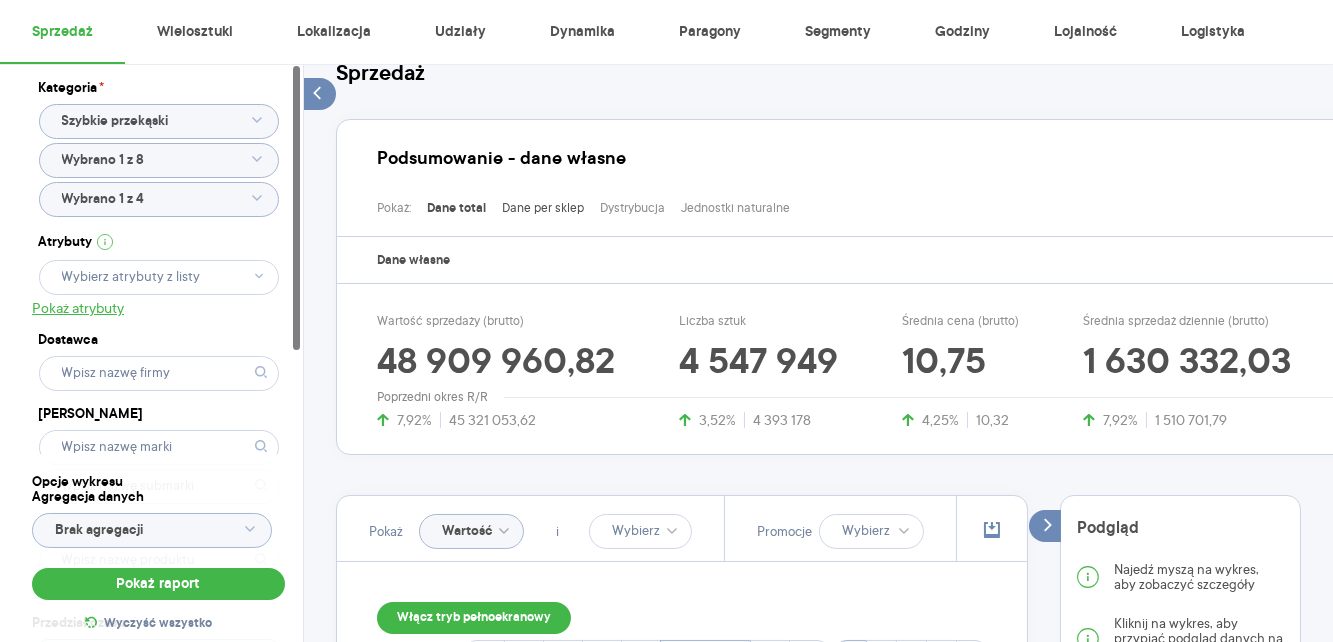 click on "Dane per sklep" at bounding box center [543, 208] 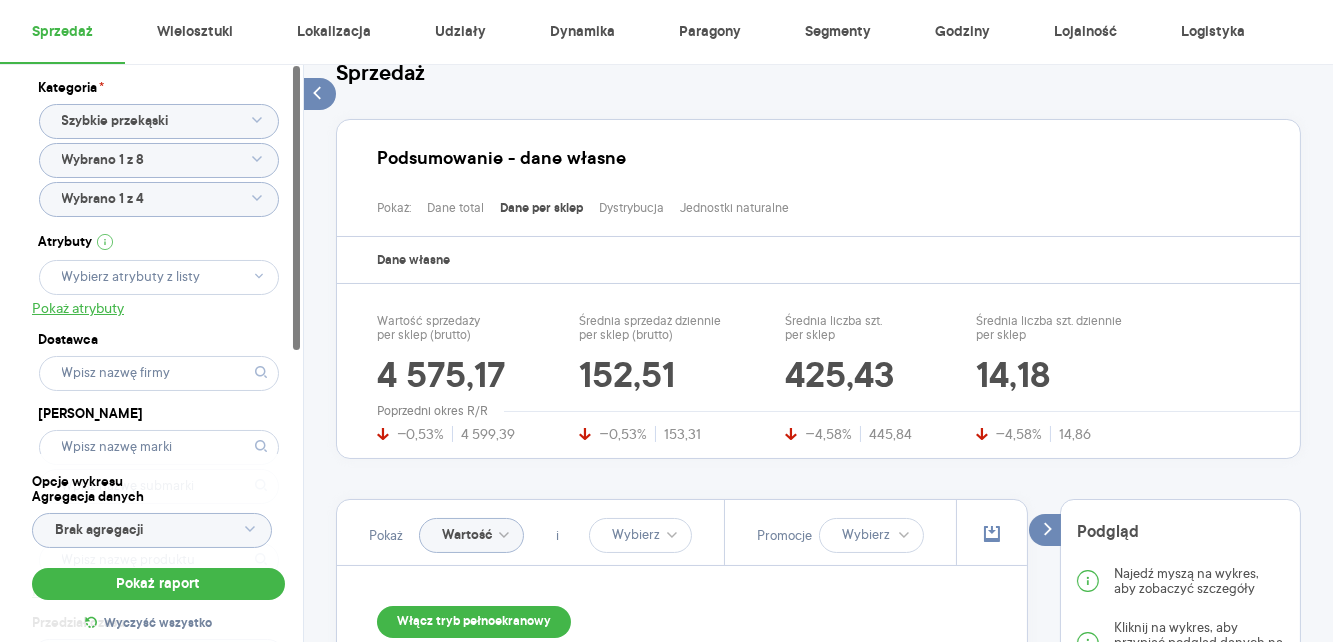 click on "Pokaż: Dane total Dane per sklep Dystrybucja Jednostki naturalne" at bounding box center (825, 203) 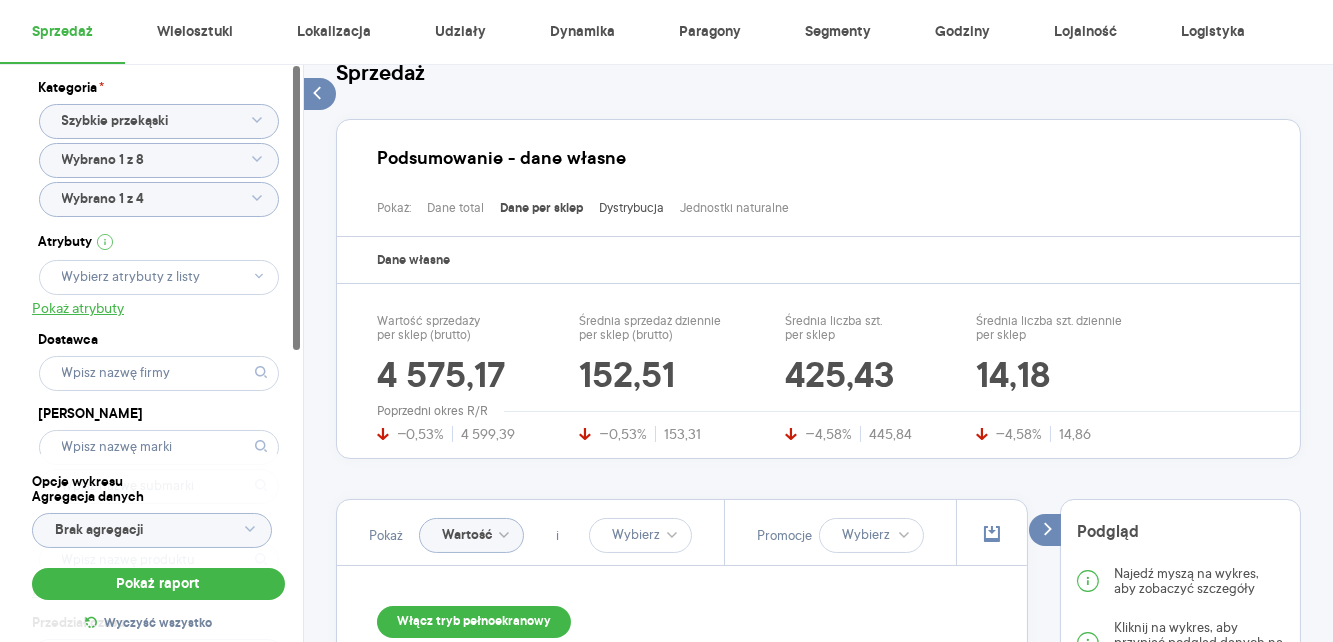 click on "Dystrybucja" at bounding box center (631, 208) 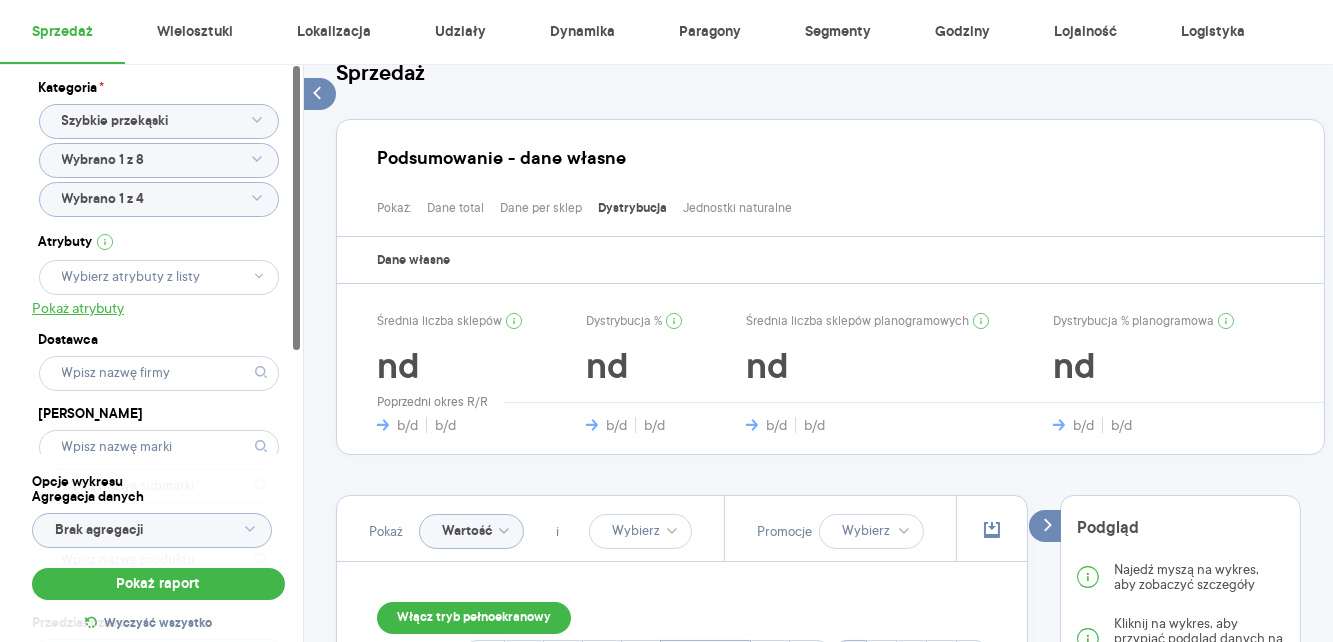 click on "Dystrybucja" at bounding box center [632, 209] 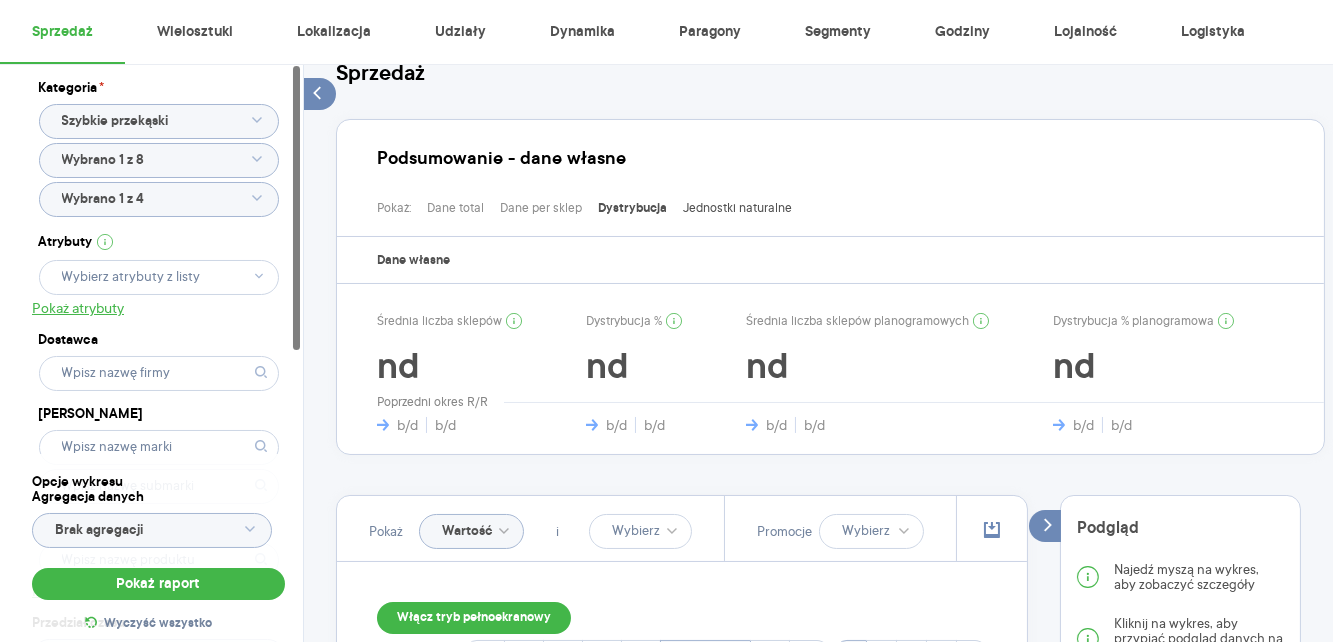 click on "Jednostki naturalne" at bounding box center [737, 208] 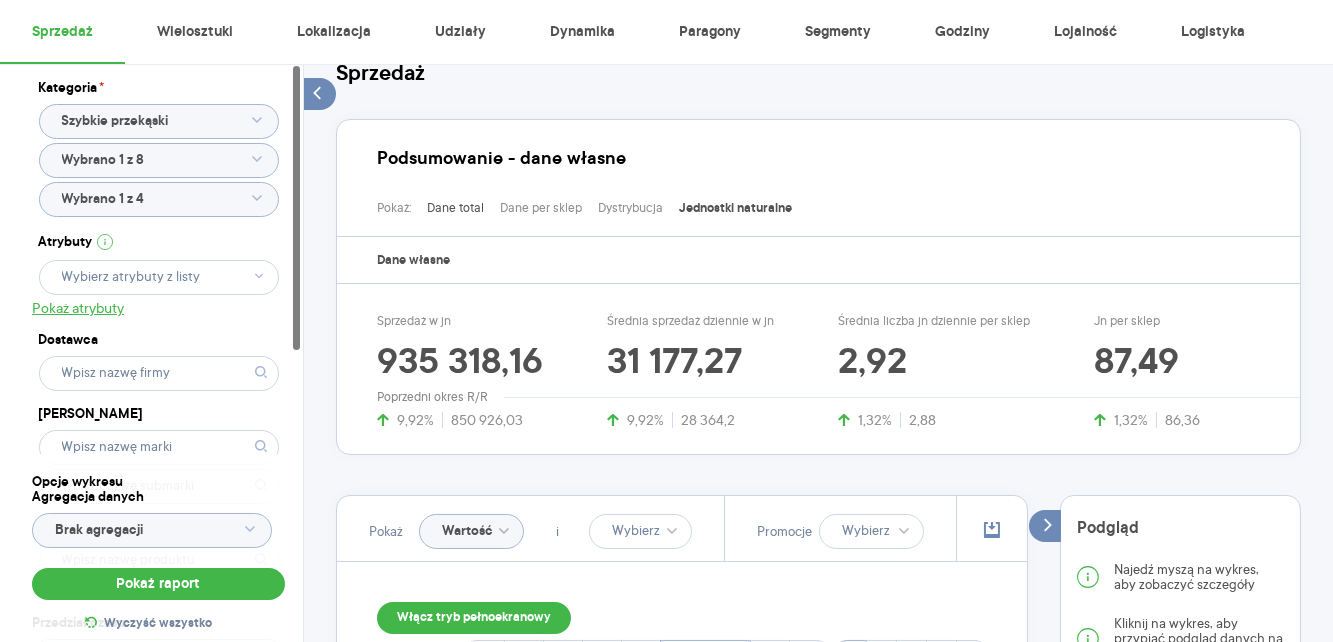 click on "Dane total" at bounding box center [455, 208] 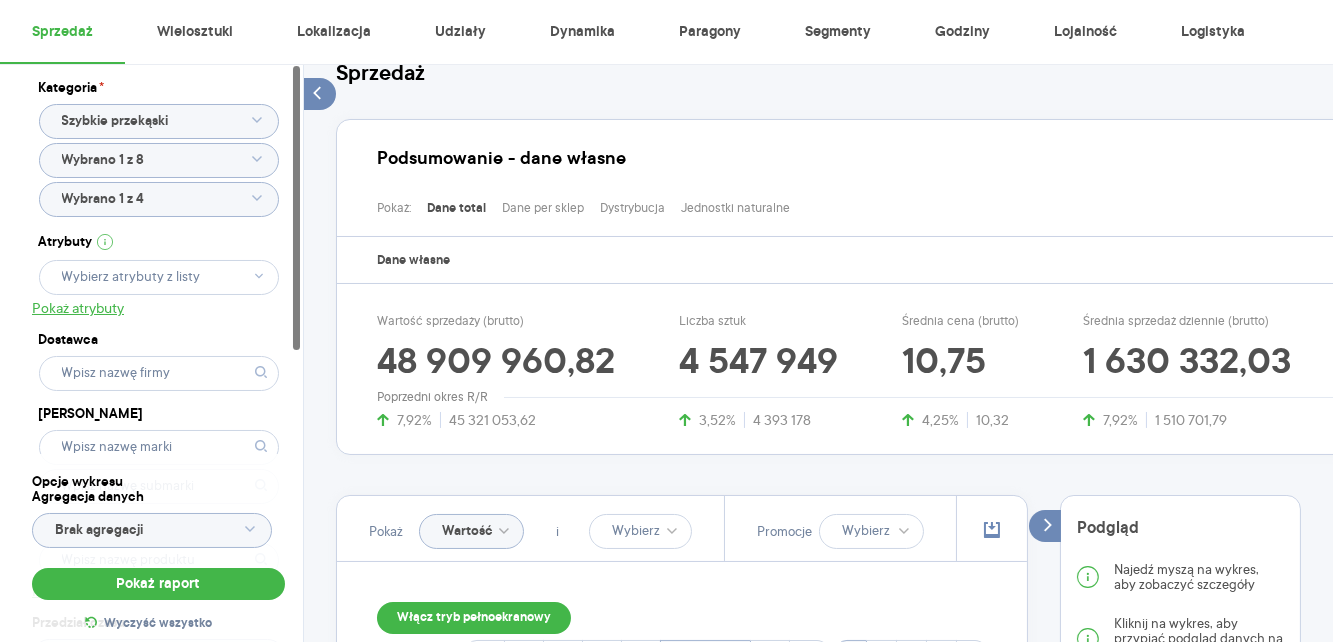 click on "Pokaż:" at bounding box center (394, 208) 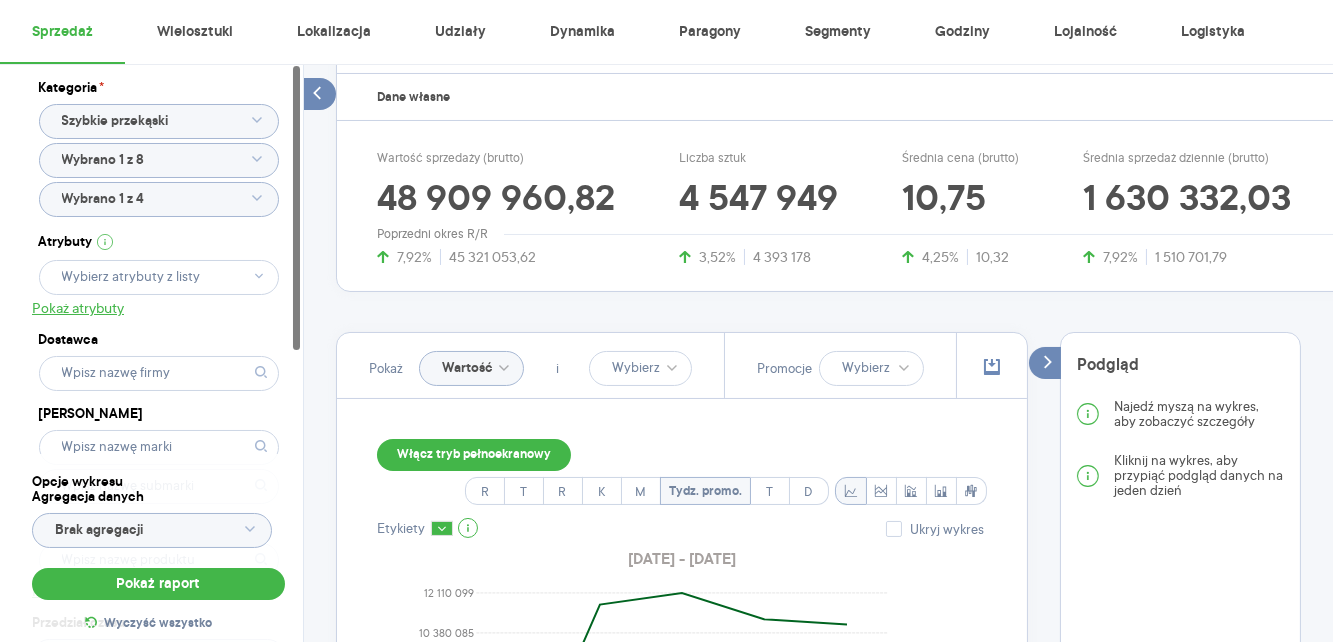 scroll, scrollTop: 309, scrollLeft: 0, axis: vertical 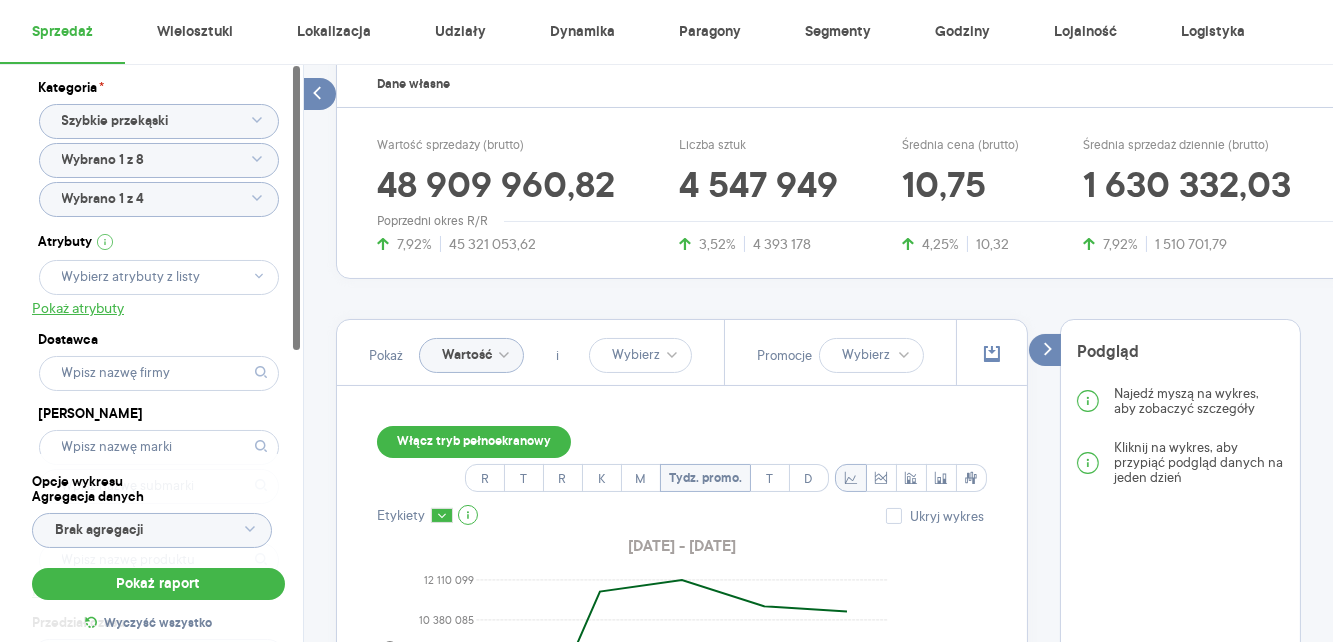 click on "Wartość" 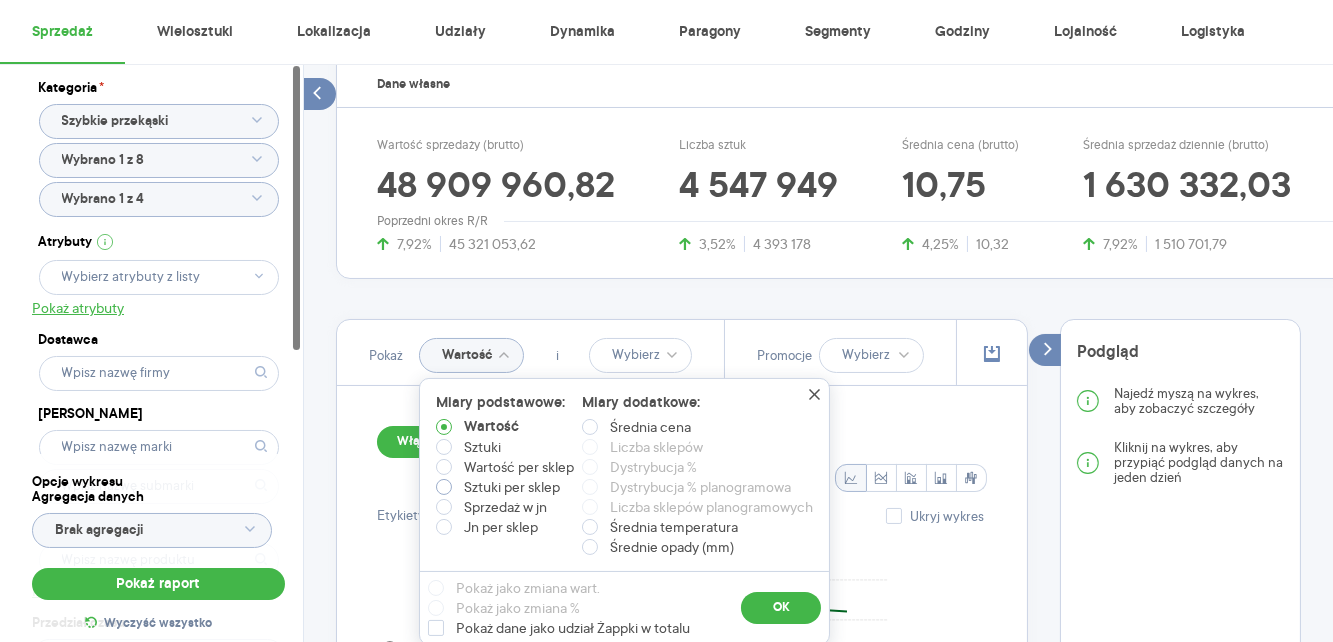 click on "Sztuki per sklep" at bounding box center [512, 487] 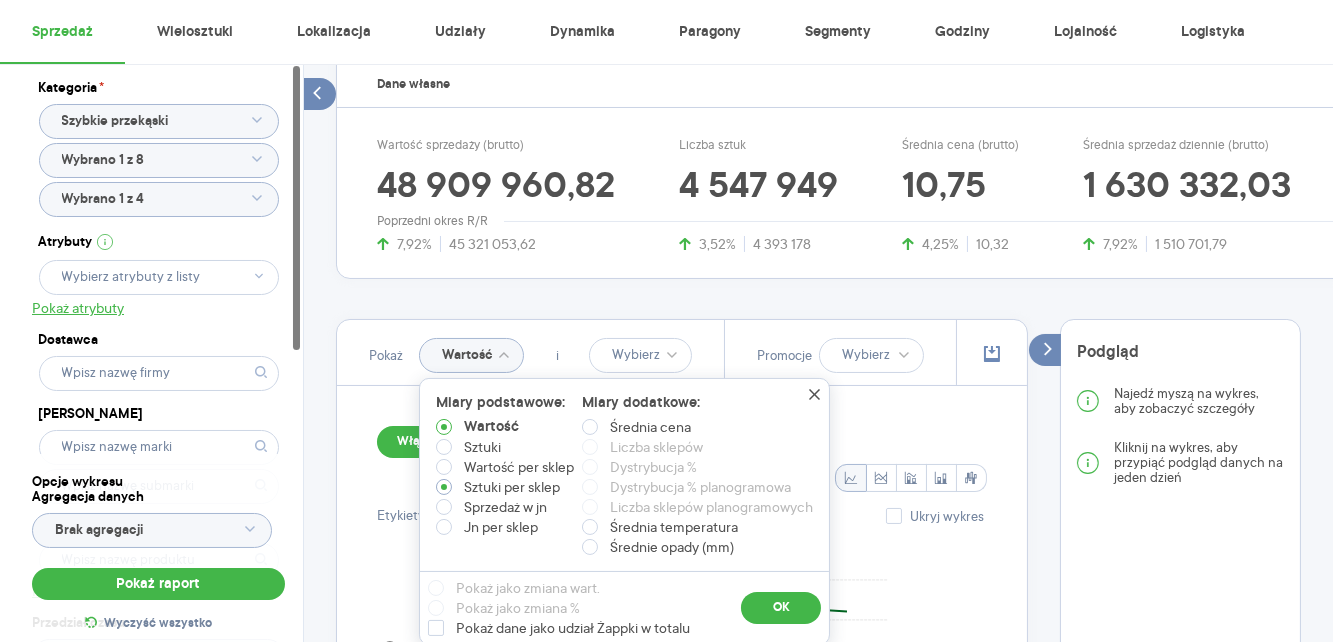 radio on "true" 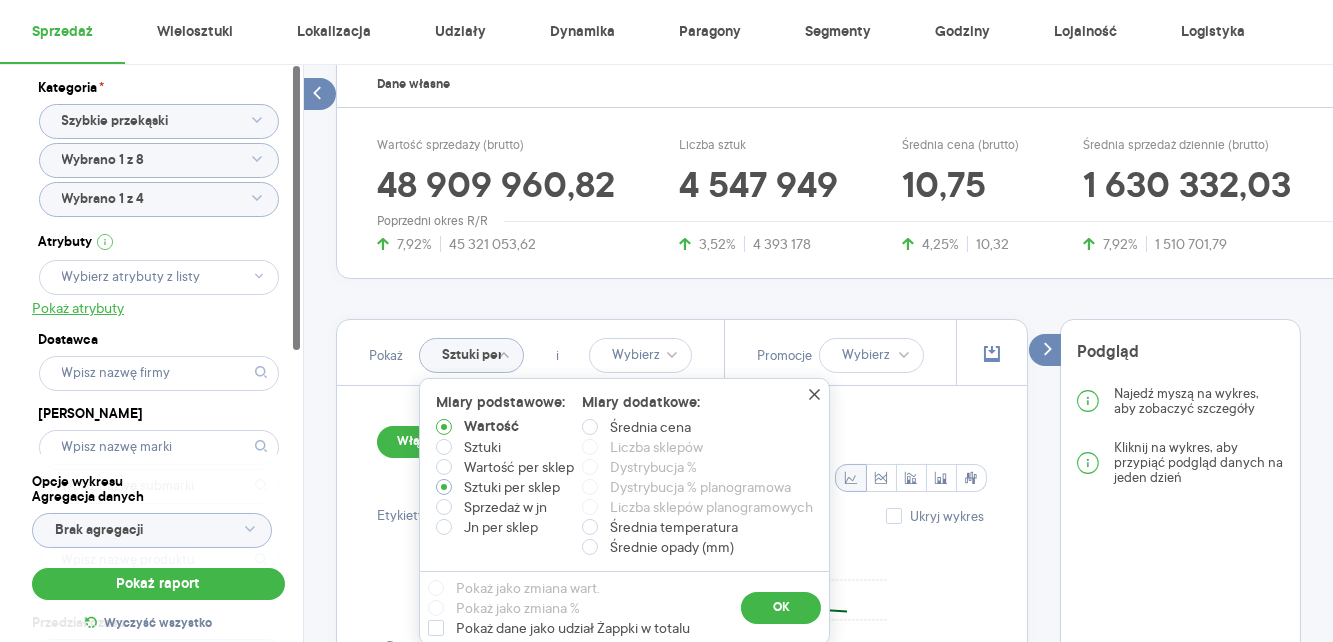 radio on "false" 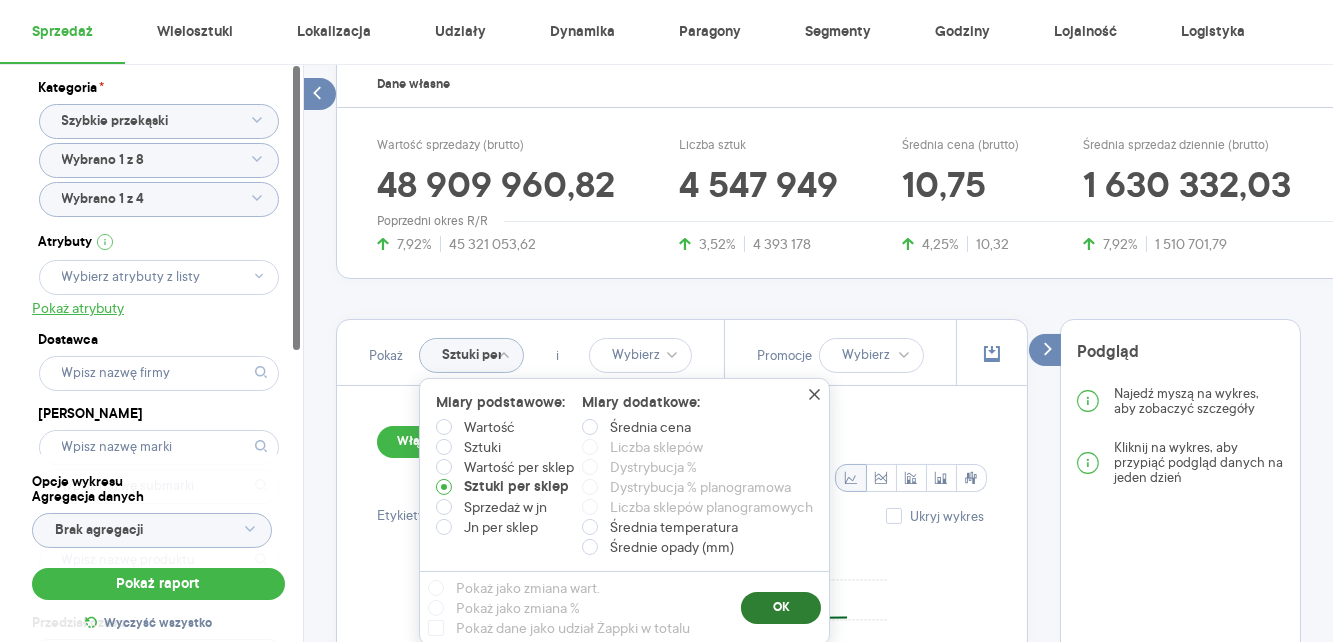 click on "OK" at bounding box center [781, 608] 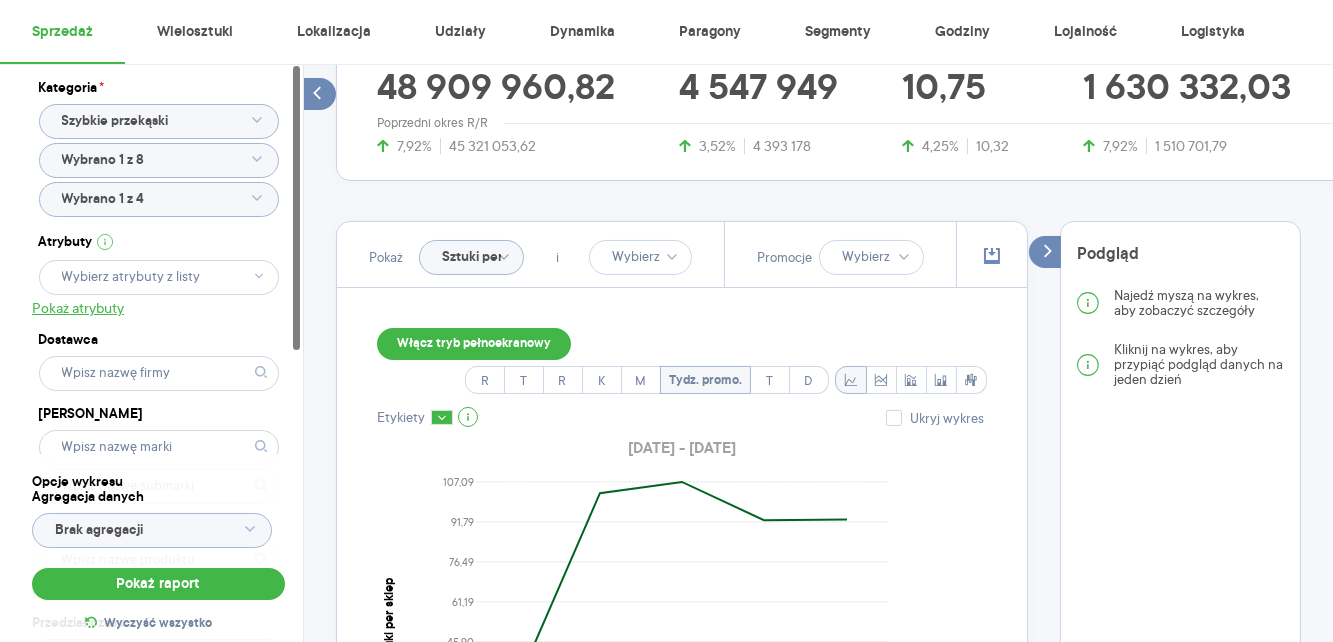 scroll, scrollTop: 405, scrollLeft: 0, axis: vertical 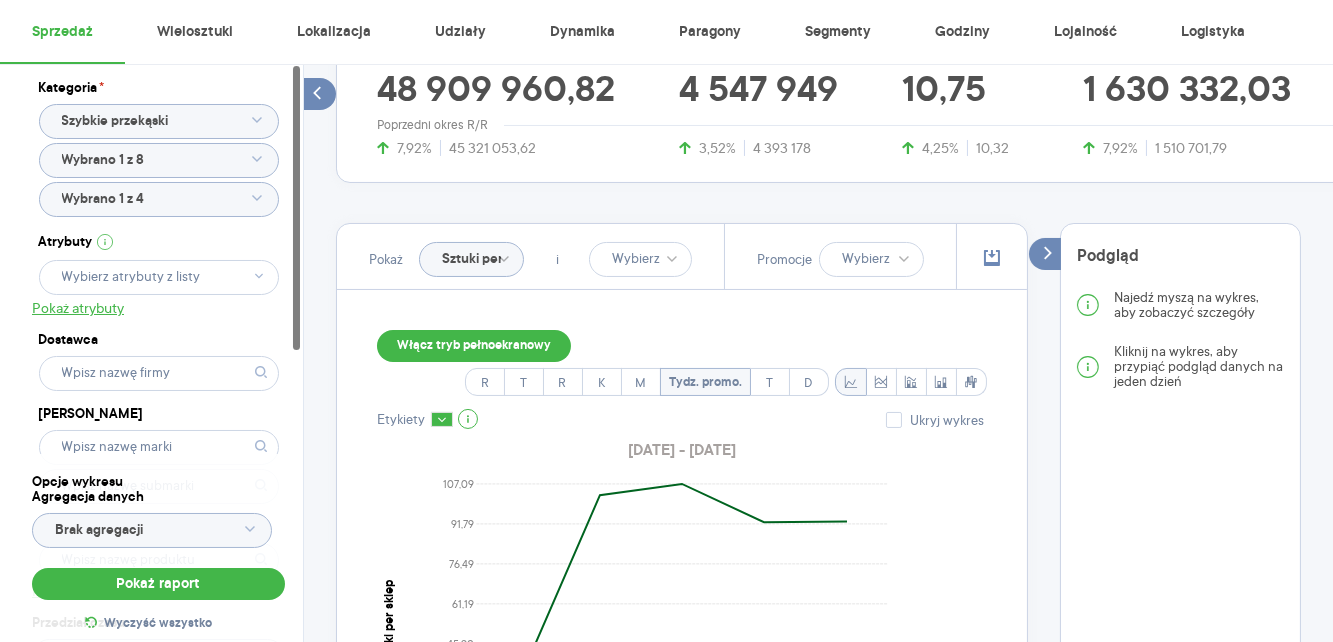 click 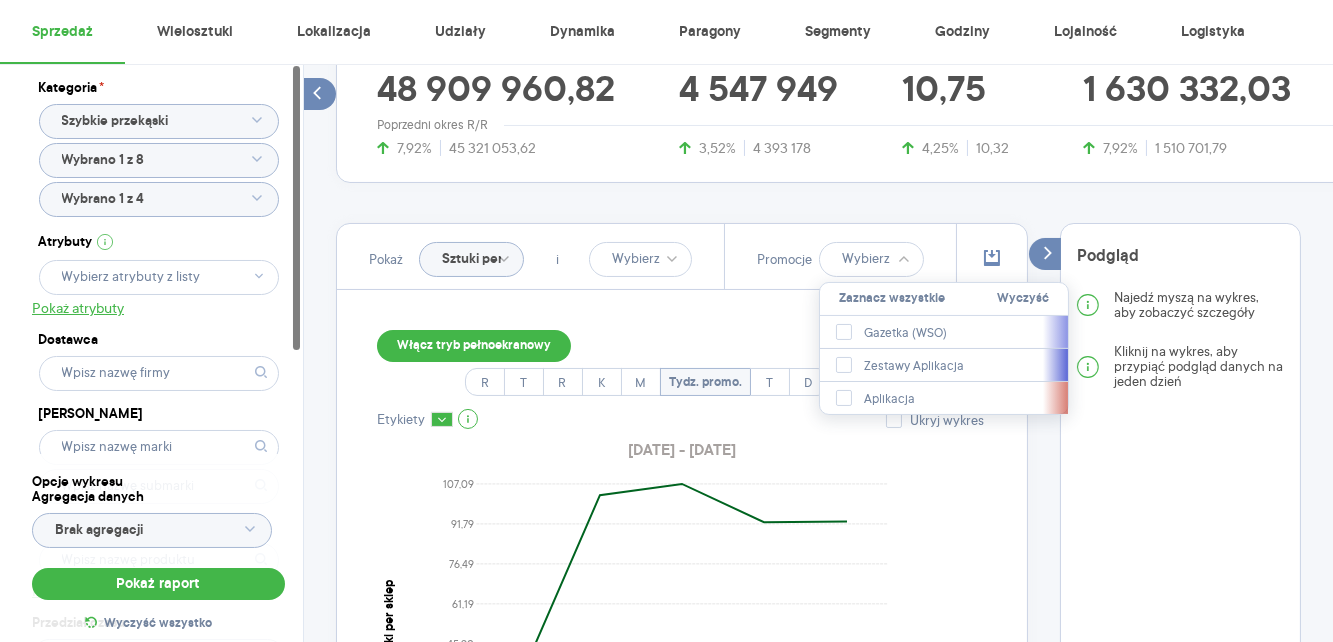 click on "Sprzedaż Podsumowanie - dane własne Pokaż: Dane total Dane per sklep Dystrybucja Jednostki naturalne Dane własne Wartość sprzedaży (brutto) 48 909 960,82 7,92% 45 321 053,62 Liczba sztuk 4 547 949 3,52% 4 393 178 Średnia cena (brutto) 10,75 4,25% 10,32 Średnia sprzedaż dziennie (brutto) 1 630 332,03 7,92% 1 510 701,79 Poprzedni okres R/R Pokaż Sztuki per sklep i Promocje Zaznacz wszystkie Wyczyść Gazetka (WSO) Zestawy Aplikacja Aplikacja Włącz tryb pełnoekranowy R T R K M Tydz. promo. T D Etykiety Ukryj wykres [DATE] - [DATE] 0,00 15,30 30,60 45,90 61,19 76,49 91,79 107,09 Sztuki per sklep 22 23 24 25 26 cze lip 2025 Tydz. promo. Legenda: [PERSON_NAME] danych Kategorie / produkty własne: Kanapki długoterminowe Podgląd Najedź myszą na wykres, aby zobaczyć szczegóły Kliknij na wykres, aby przypiąć podgląd danych na jeden dzień Tabela - dane własne  Rok Miesiąc Tydzień Dzień Pokaż dane" at bounding box center (818, 501) 